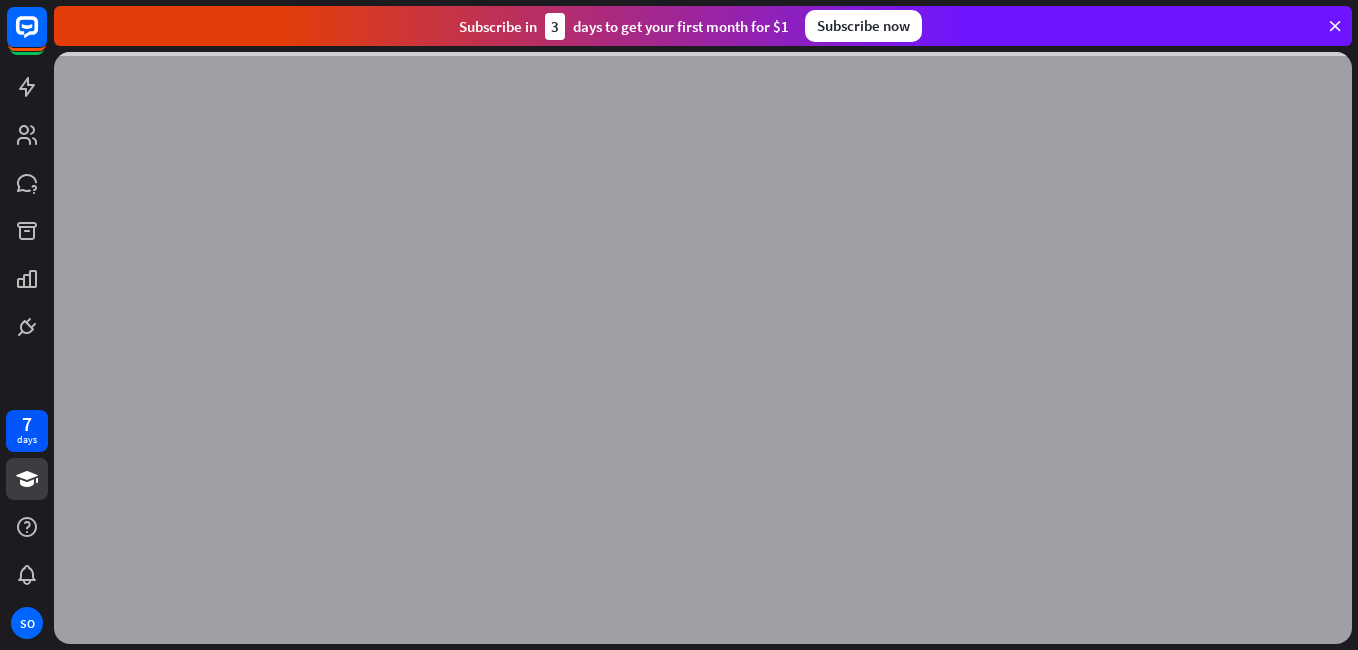 scroll, scrollTop: 0, scrollLeft: 0, axis: both 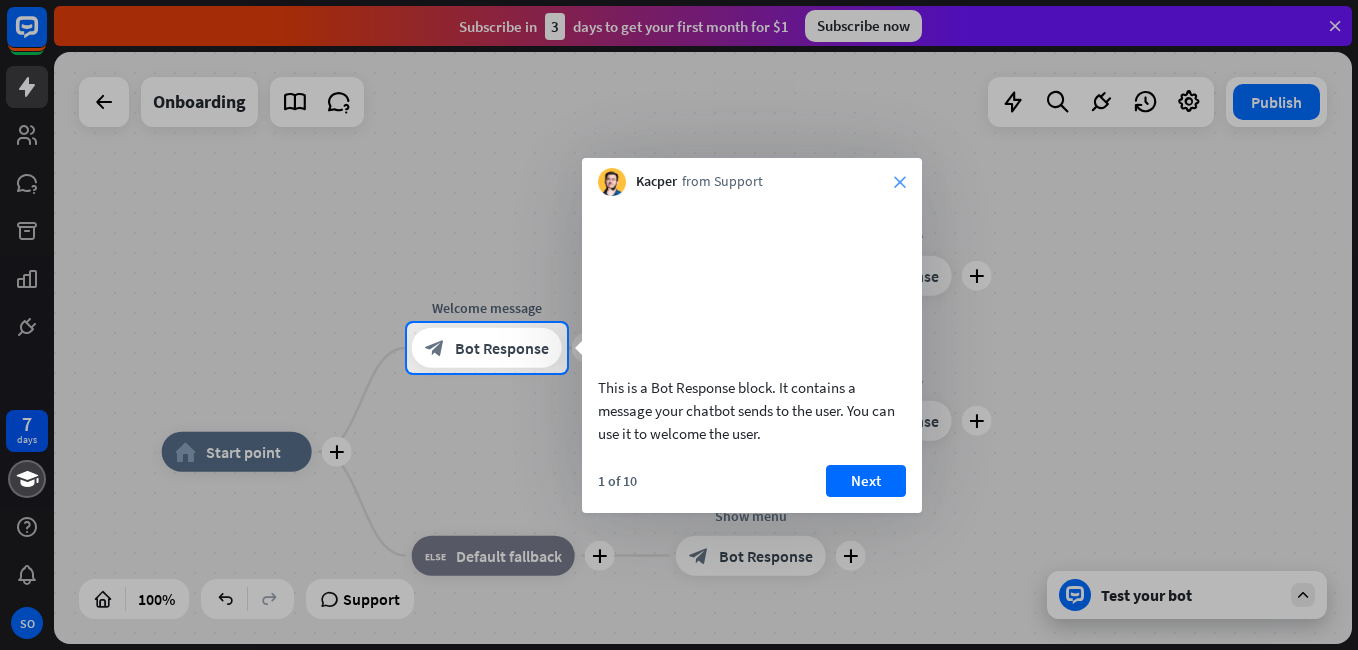 click on "close" at bounding box center [900, 182] 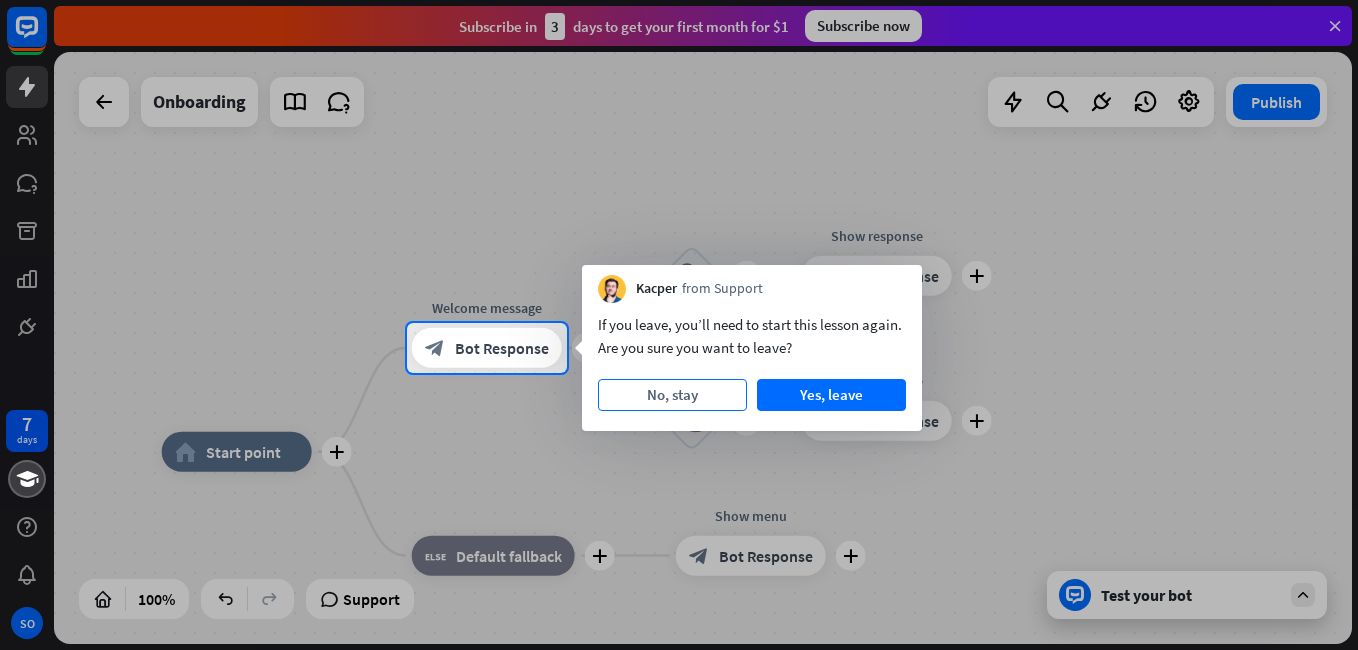 click on "No, stay" at bounding box center [672, 395] 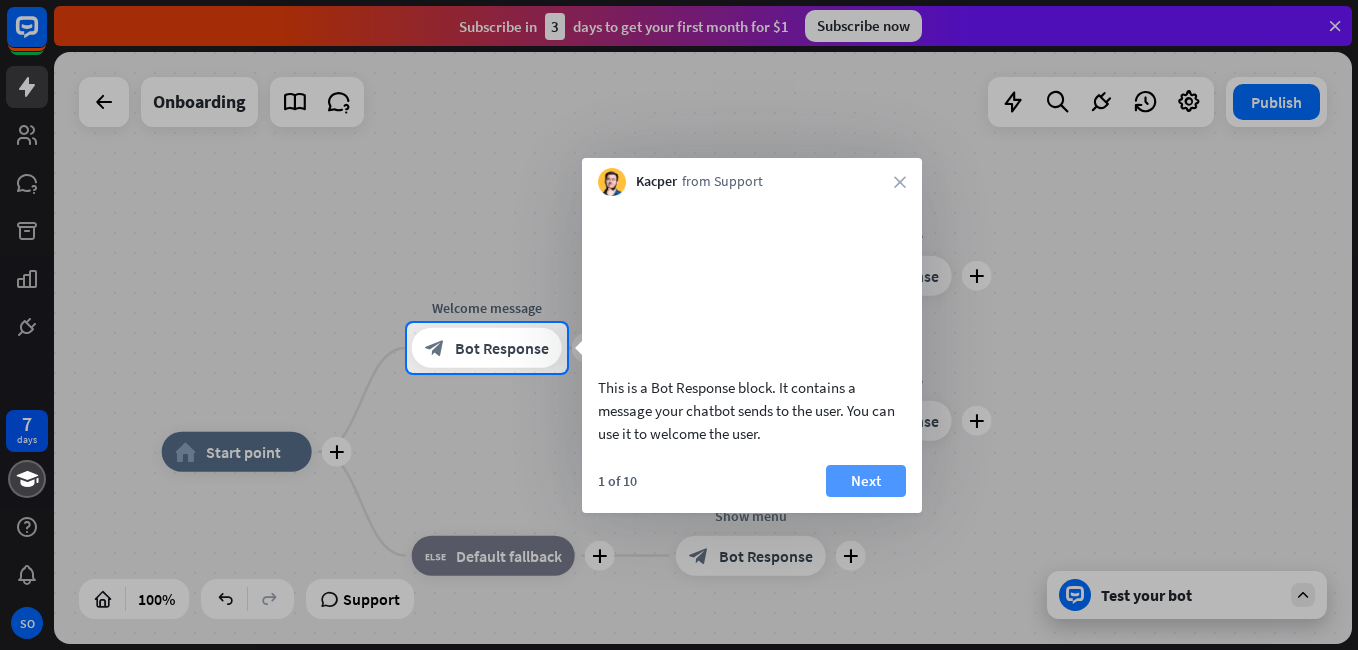 click on "Next" at bounding box center [866, 481] 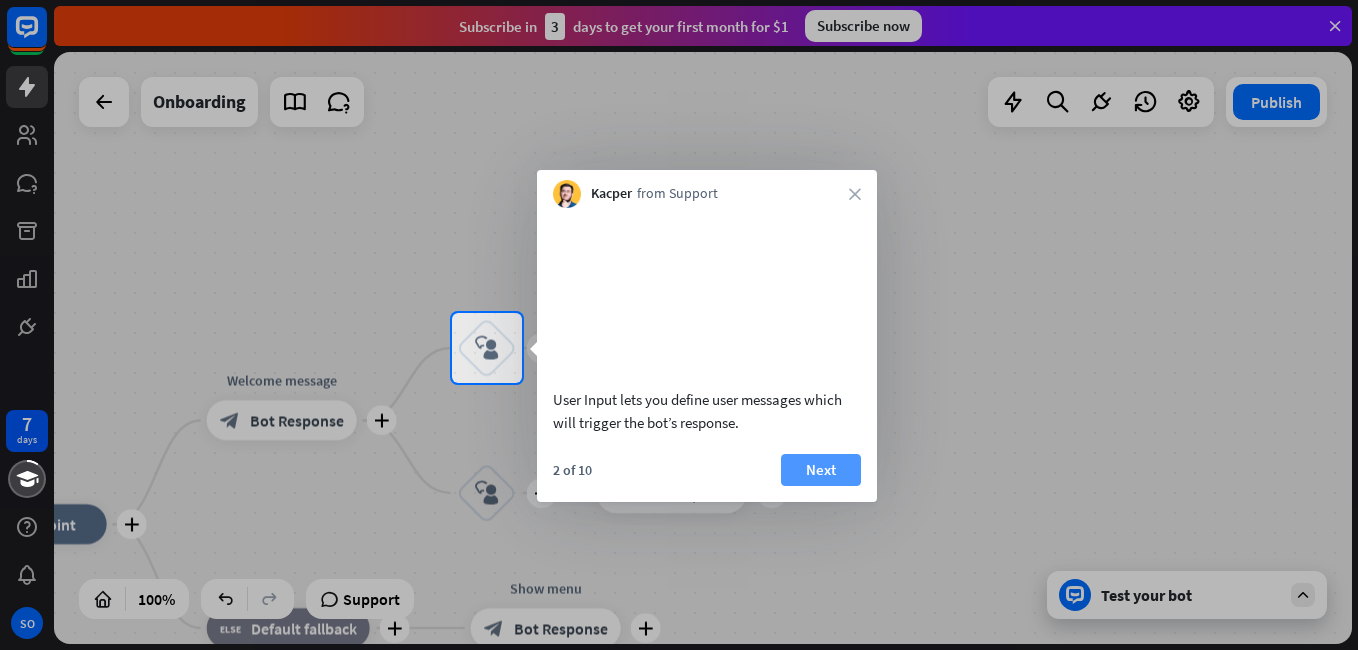click on "Next" at bounding box center [821, 470] 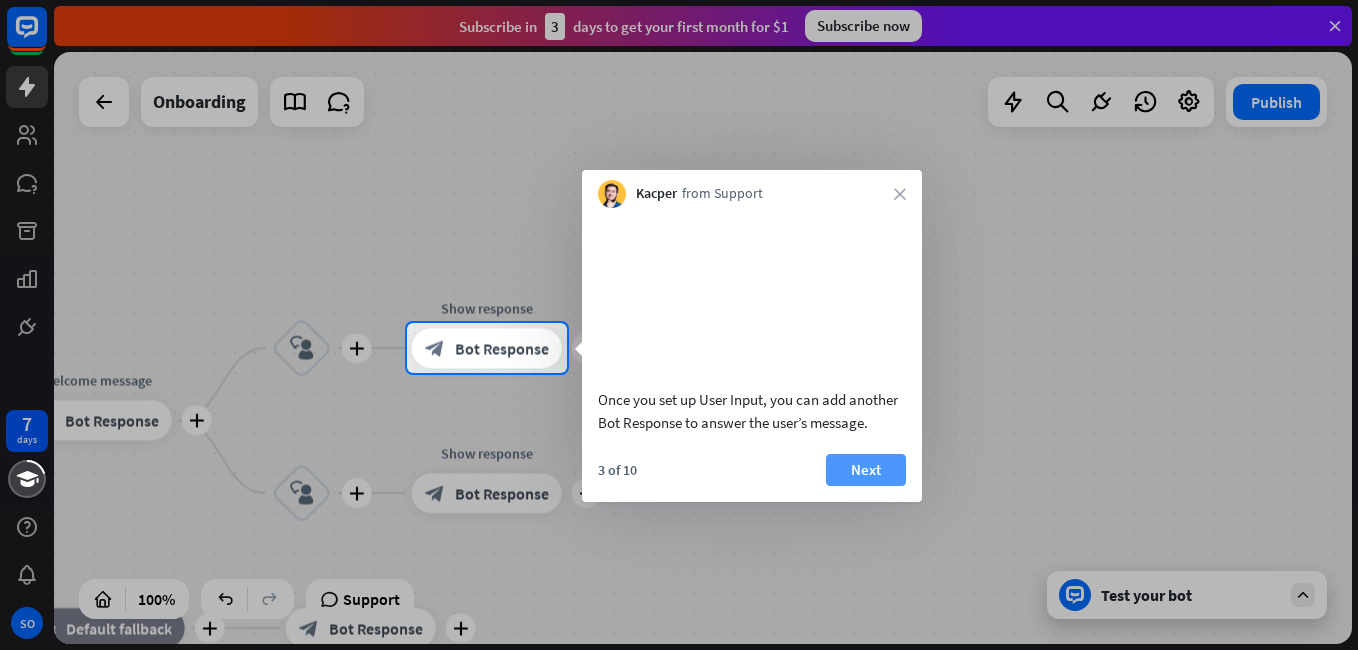 click on "Next" at bounding box center [866, 470] 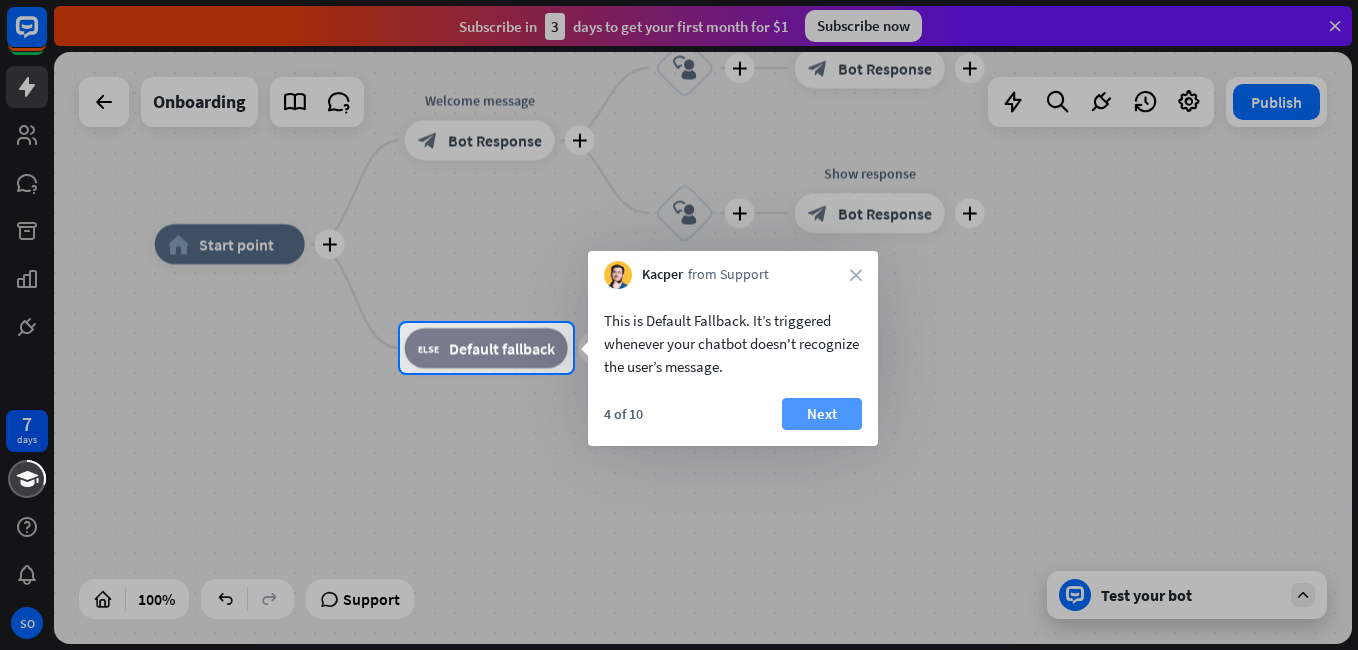 click on "Next" at bounding box center (822, 414) 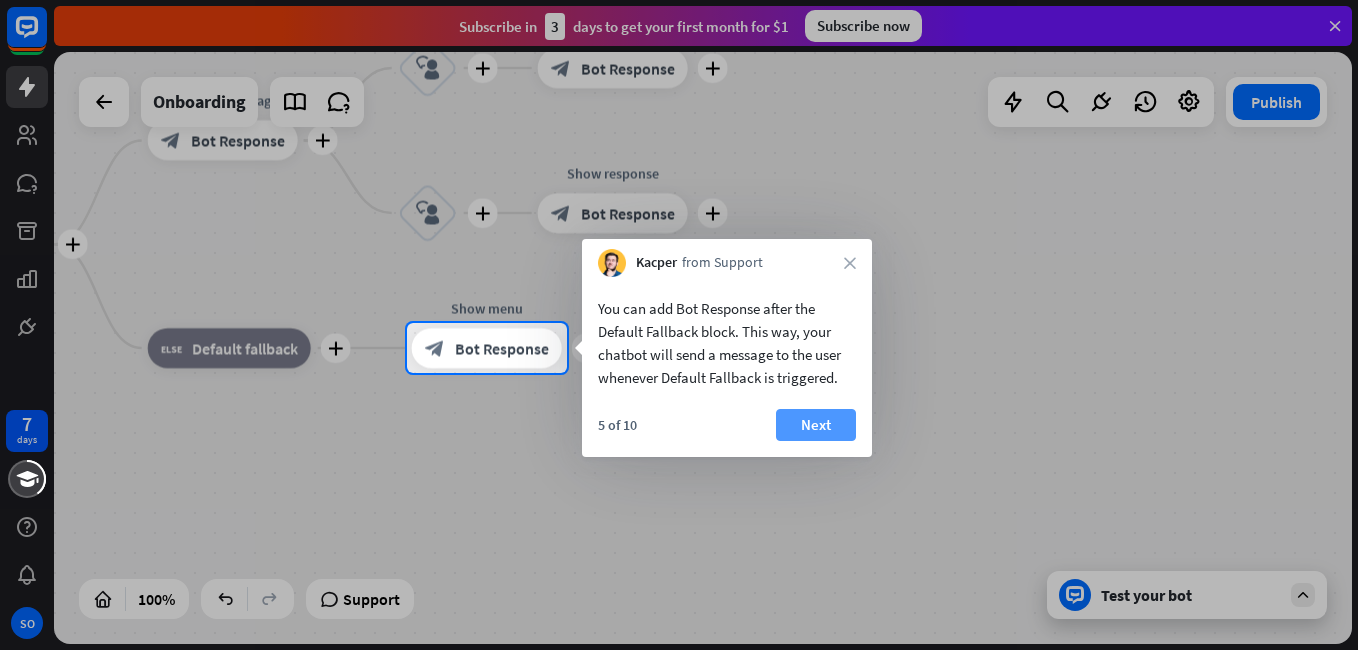 click on "Next" at bounding box center [816, 425] 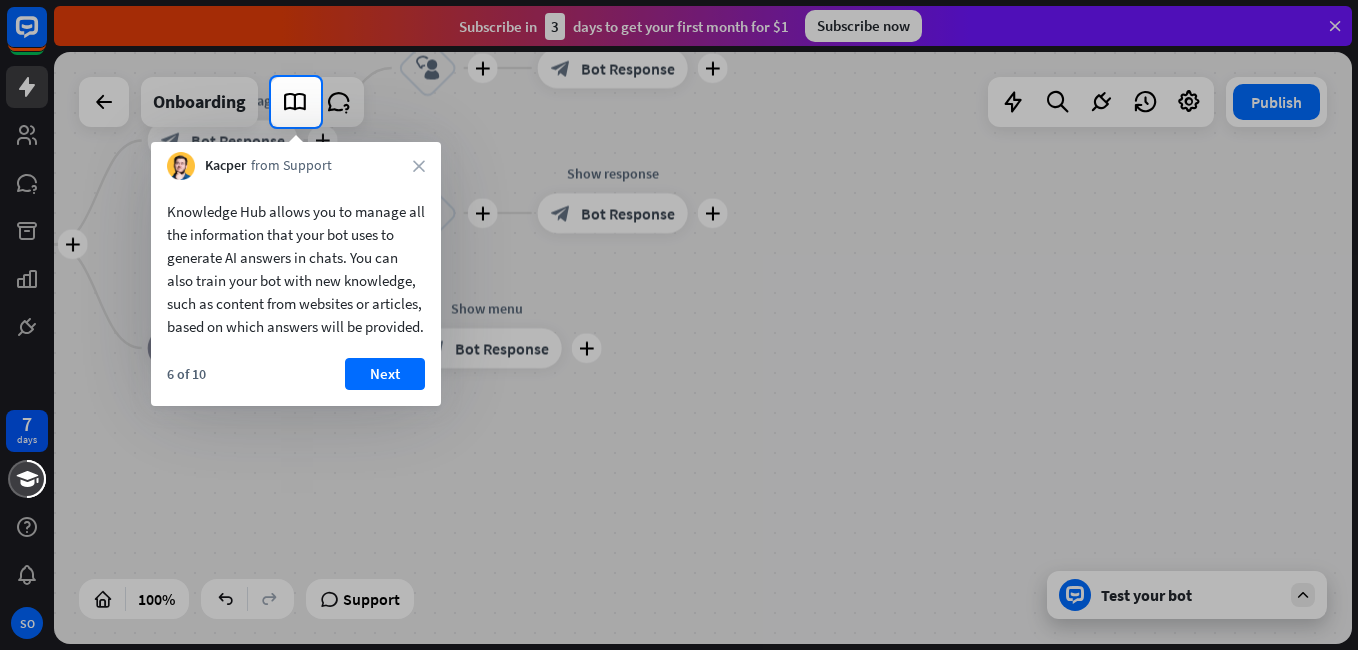 click on "Knowledge Hub allows you to manage all the information that your bot uses to generate AI answers in chats. You can also train your bot with new knowledge, such as content from websites or articles, based on which answers will be provided.
6 of 10
Next" at bounding box center (296, 293) 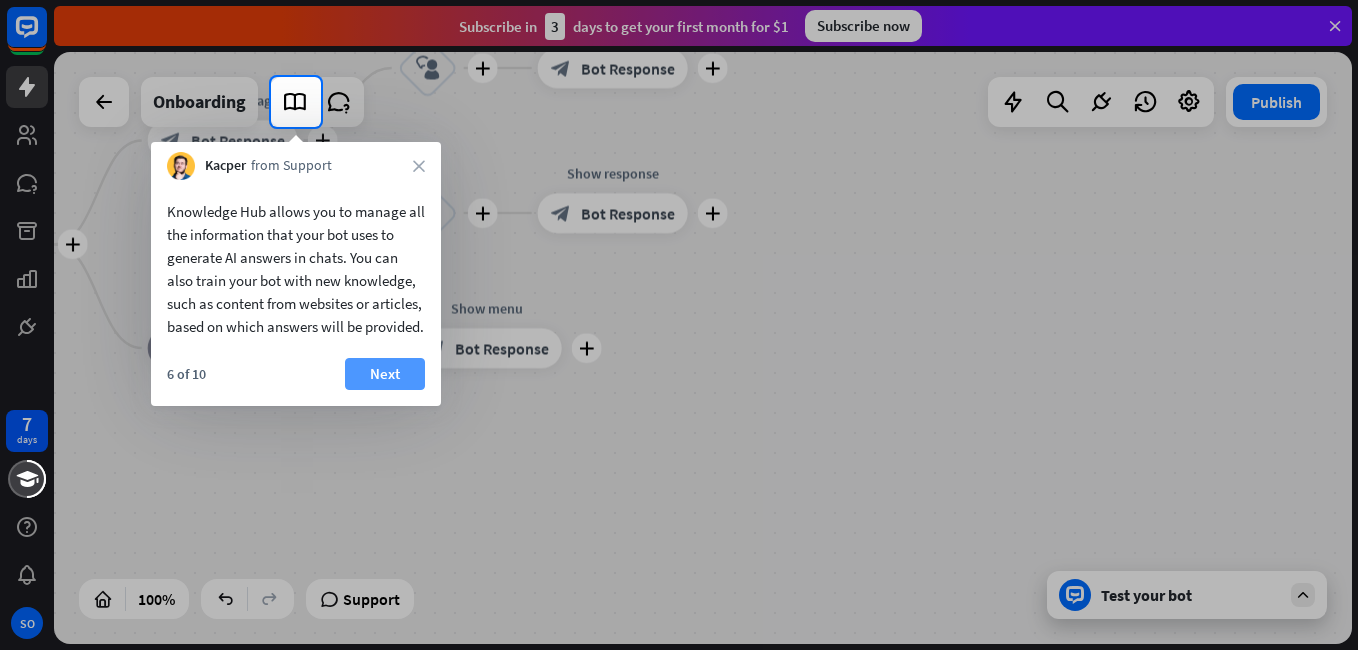 click on "Next" at bounding box center (385, 374) 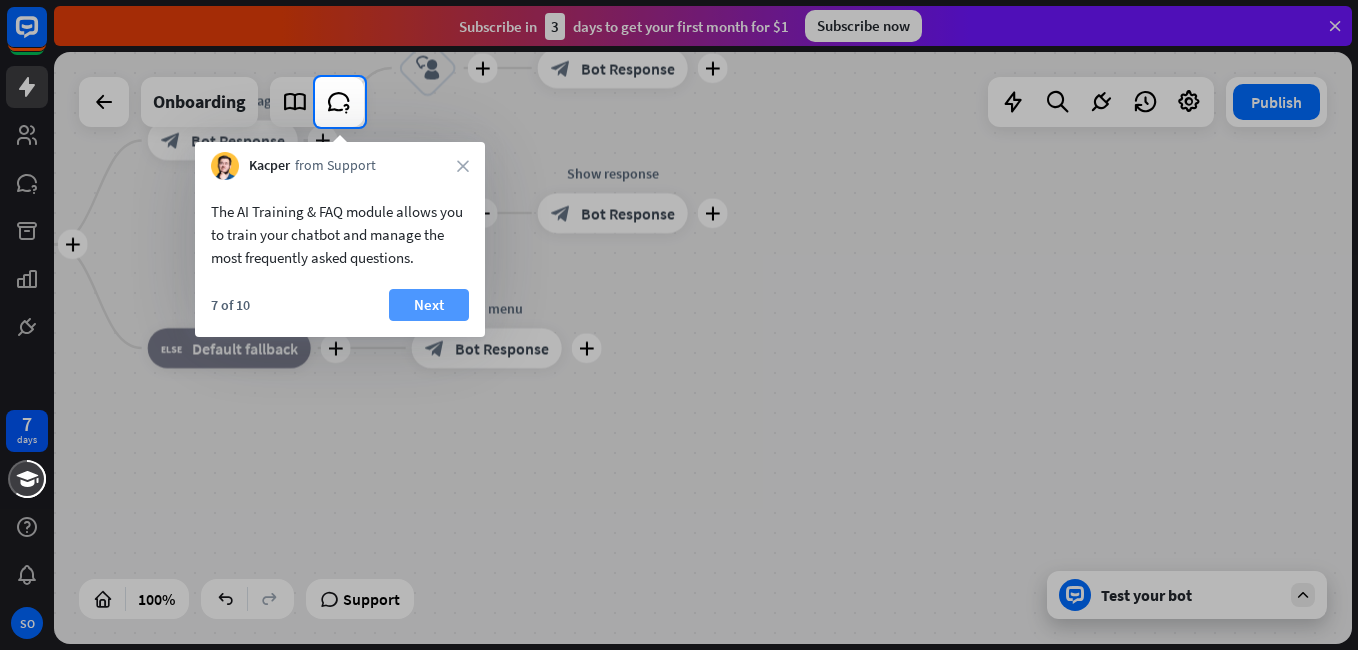 click on "Next" at bounding box center [429, 305] 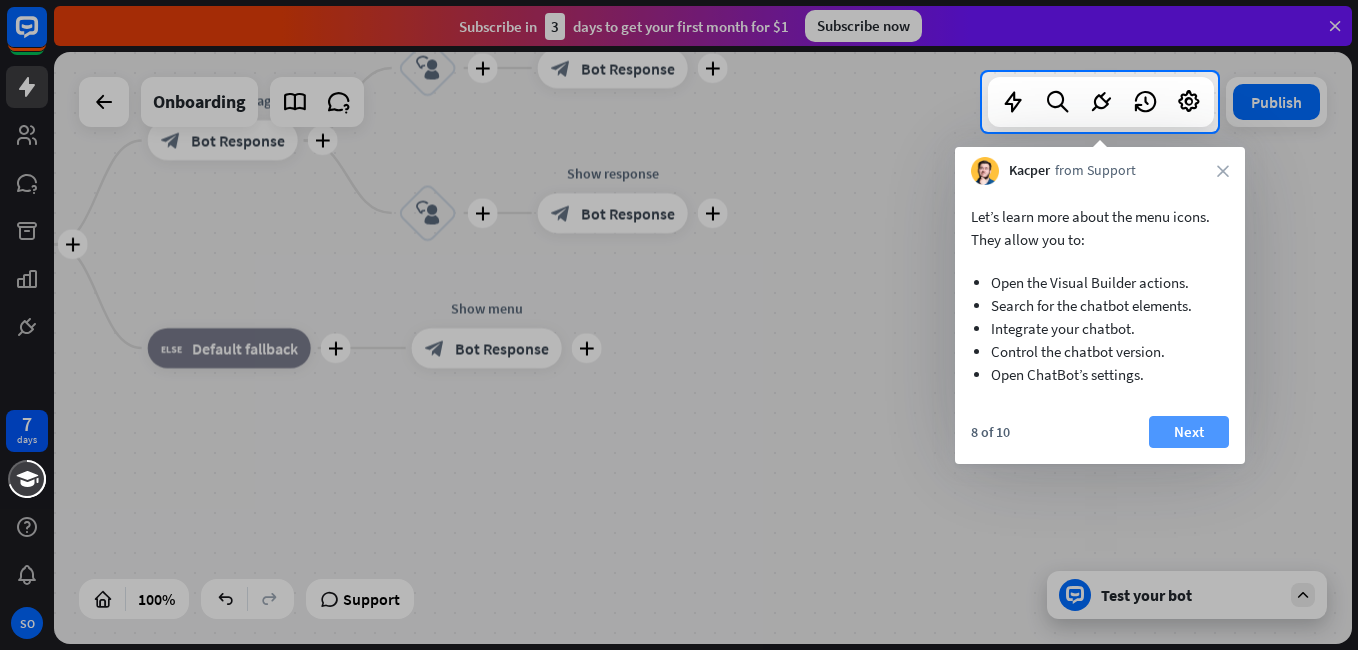click on "Next" at bounding box center [1189, 432] 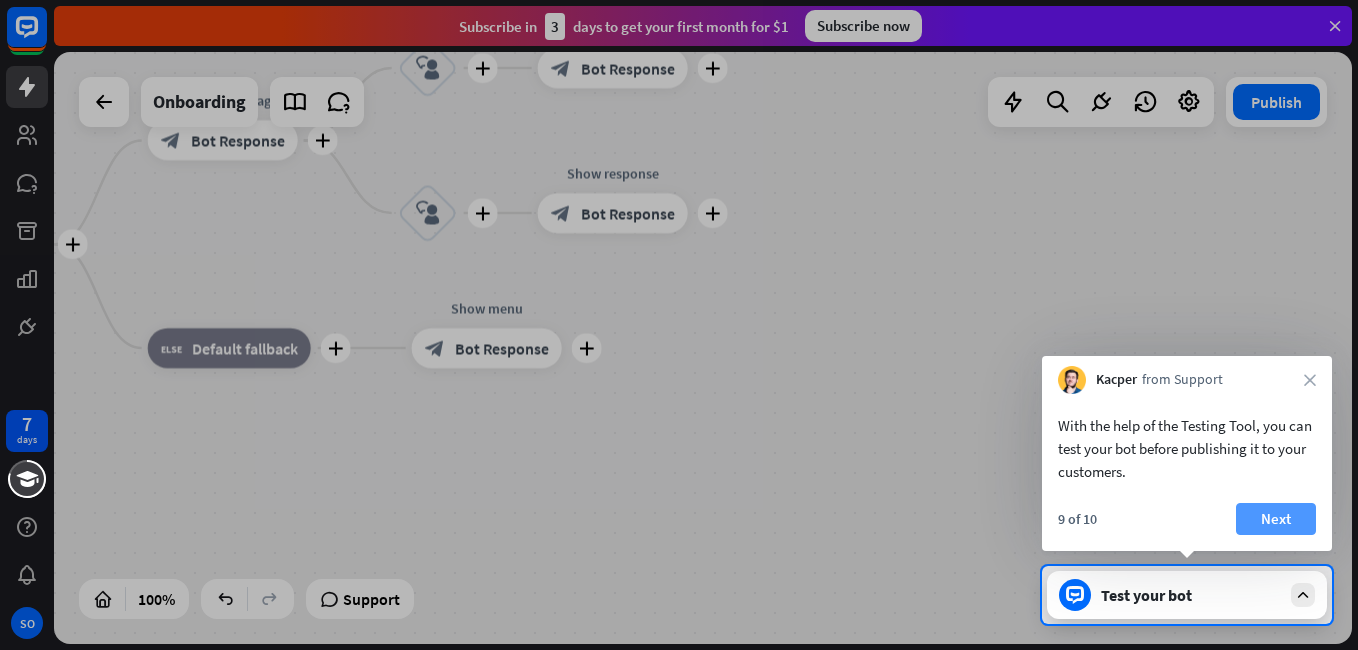 click on "Next" at bounding box center [1276, 519] 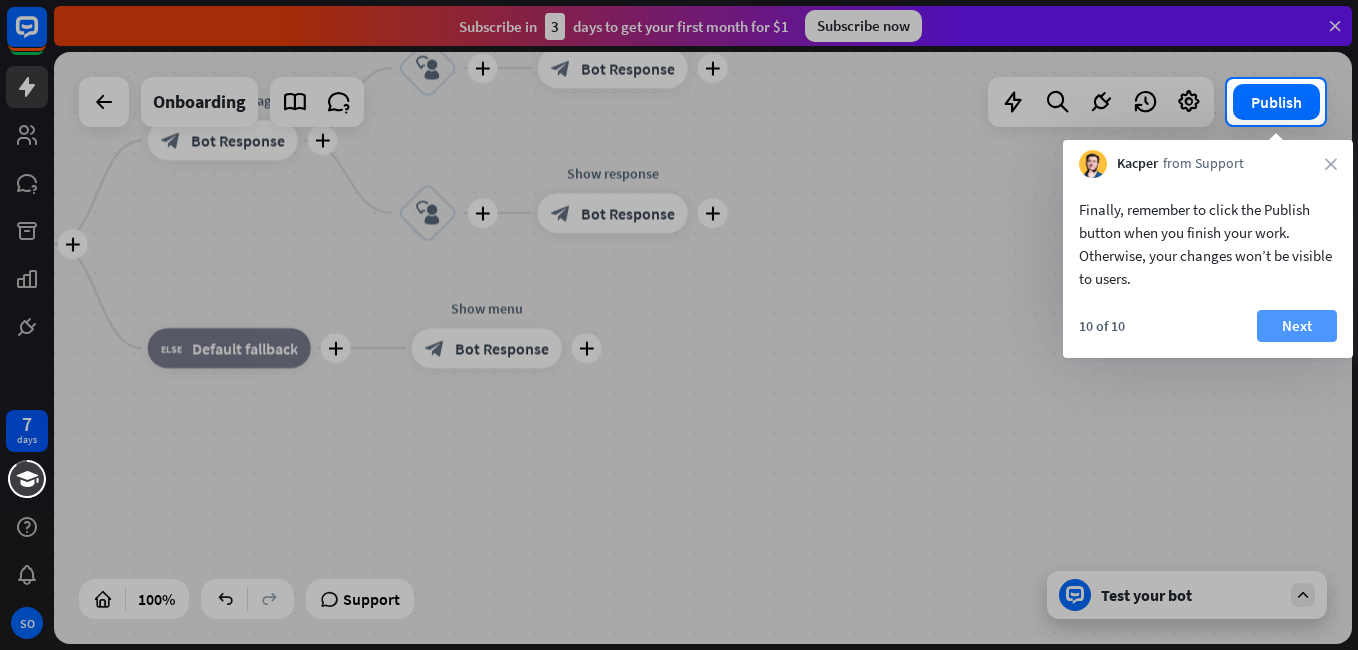 click on "Next" at bounding box center [1297, 326] 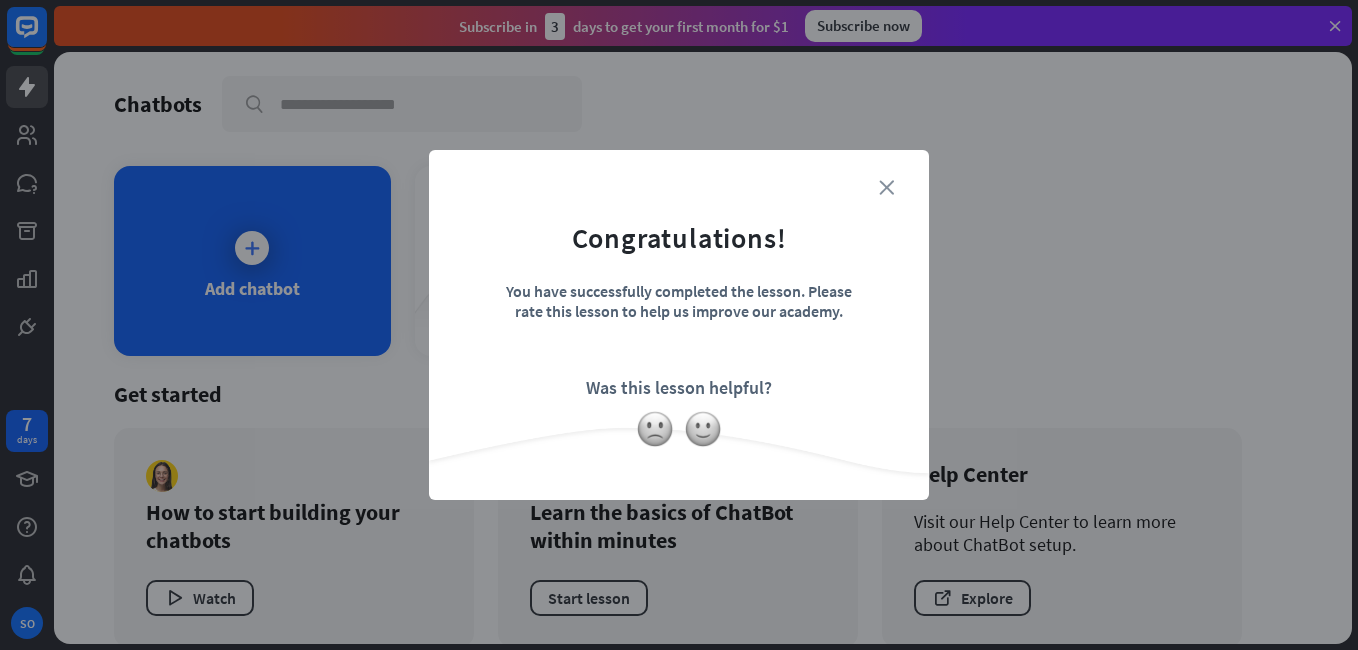 click on "close" at bounding box center (886, 187) 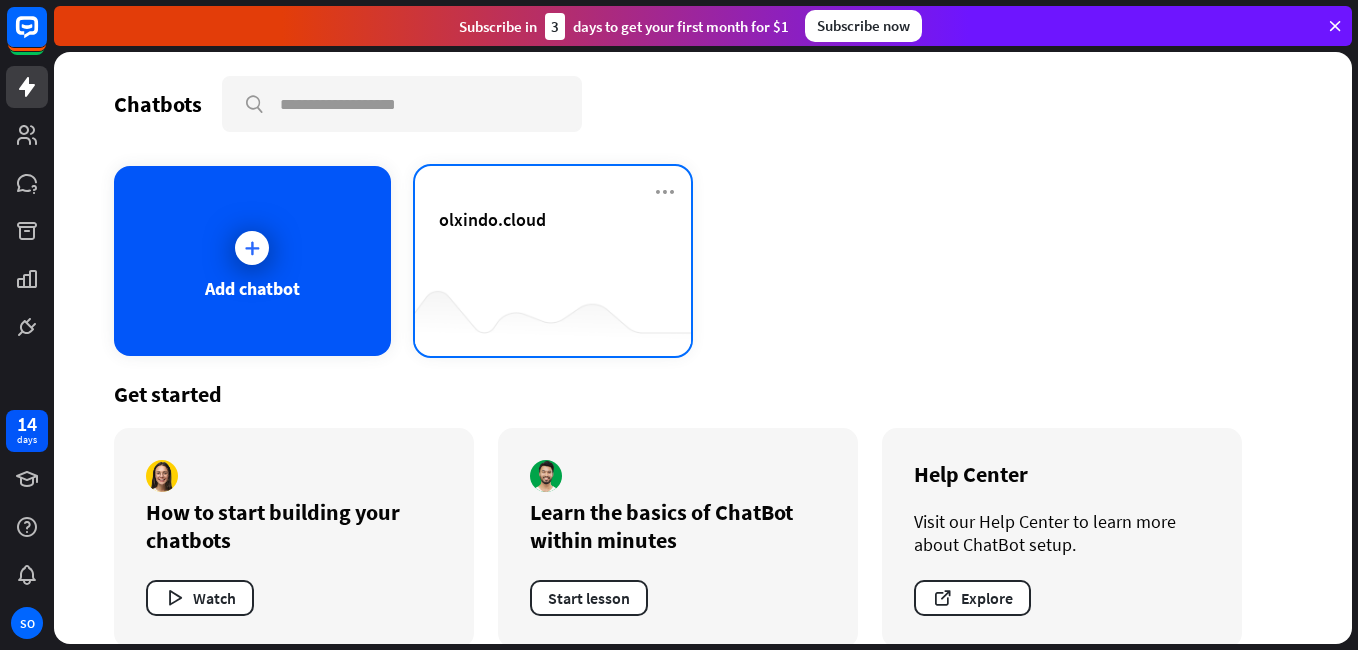 click on "olxindo.cloud" at bounding box center (553, 243) 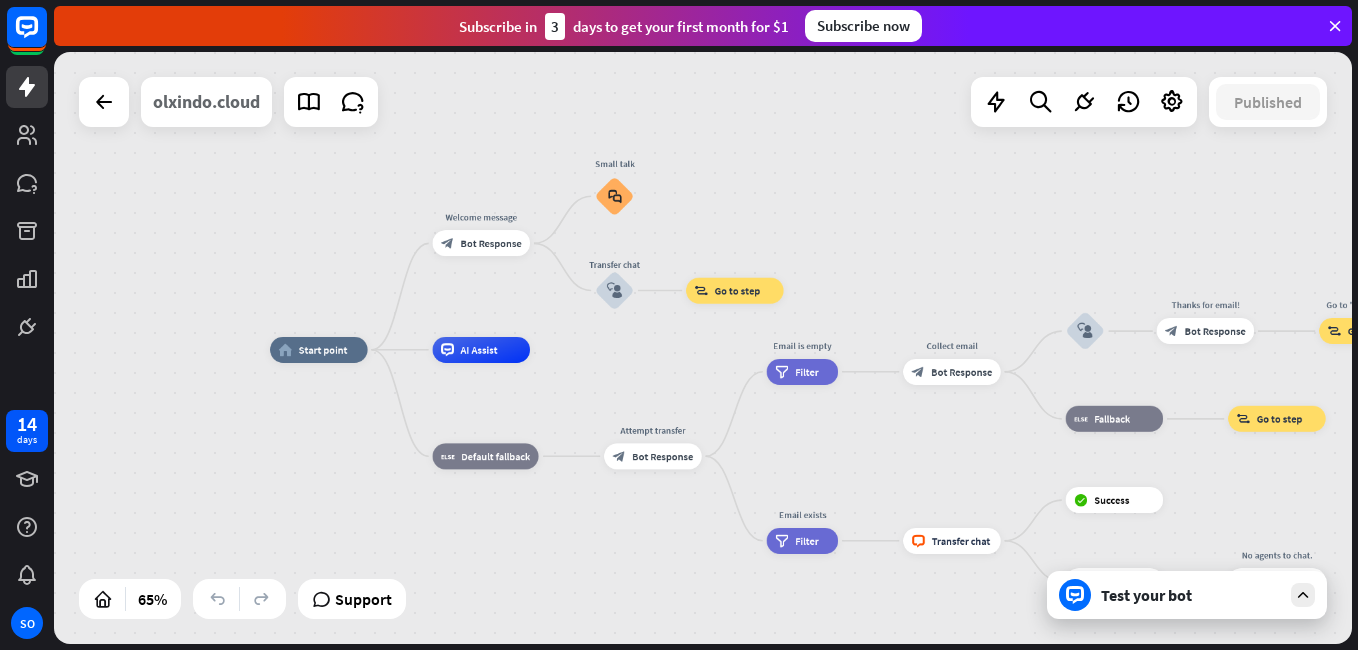 click on "olxindo.cloud" at bounding box center (206, 102) 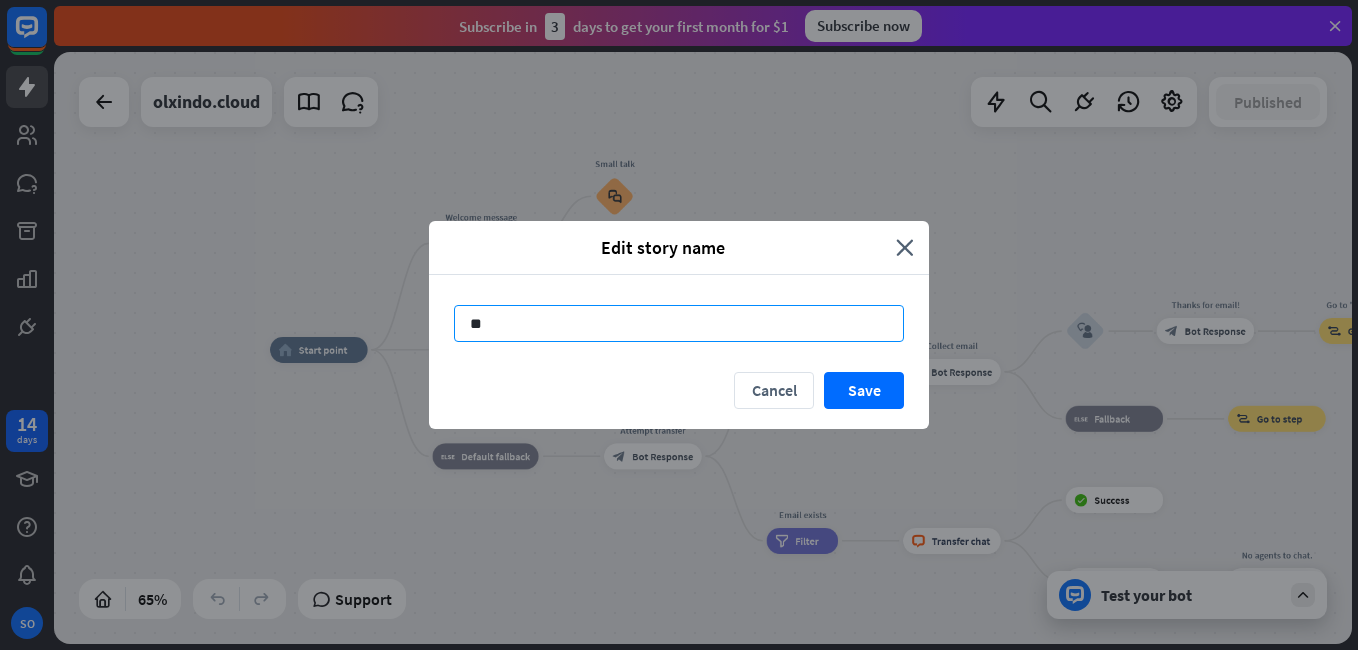 type on "*" 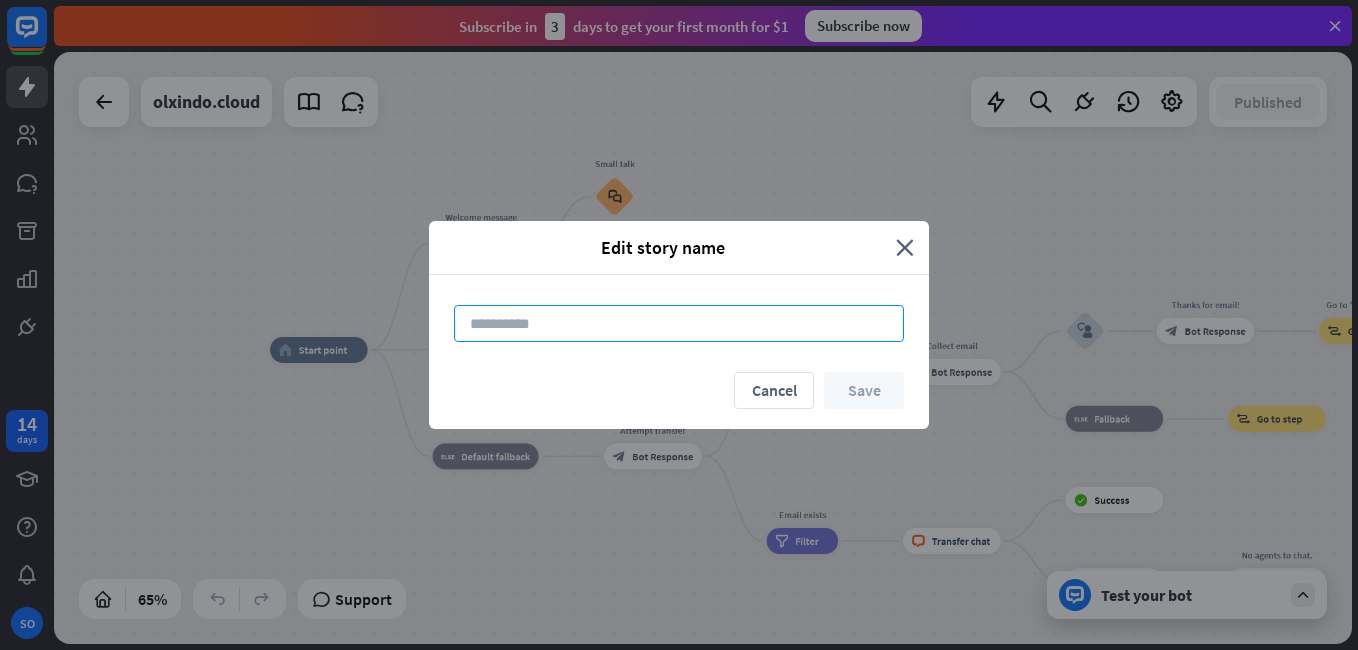 click at bounding box center (679, 323) 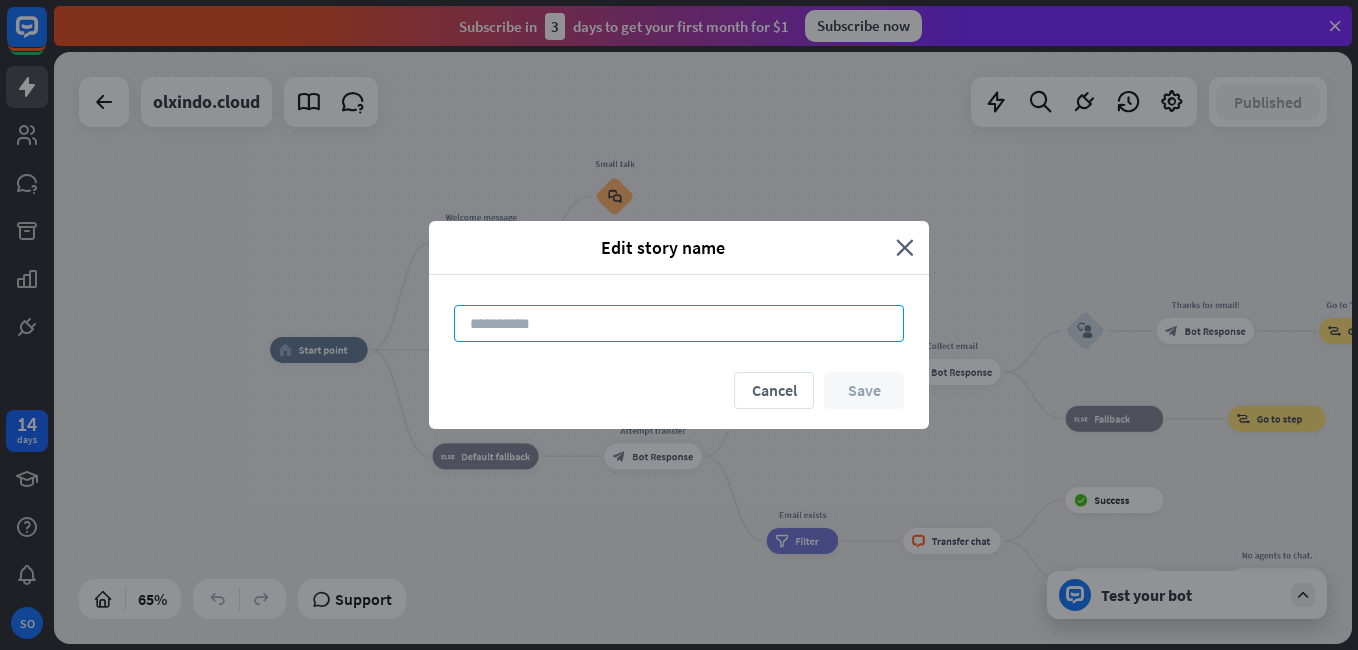 paste on "*********" 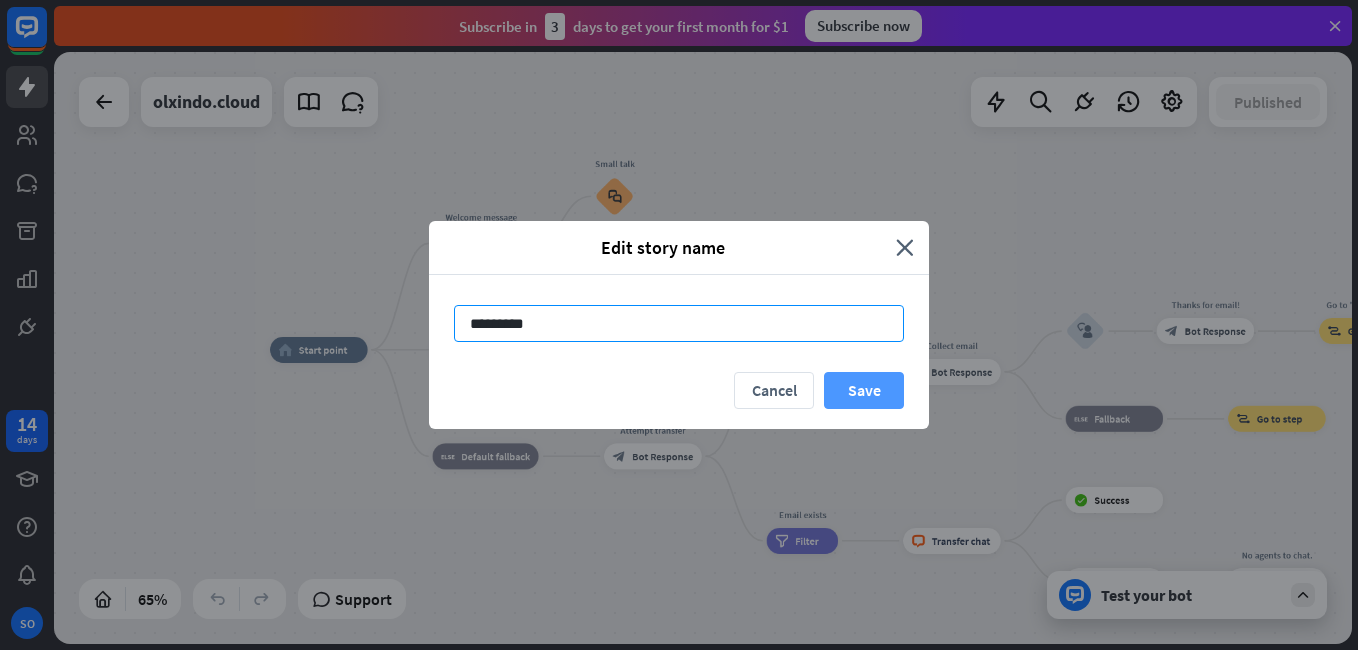 type on "*********" 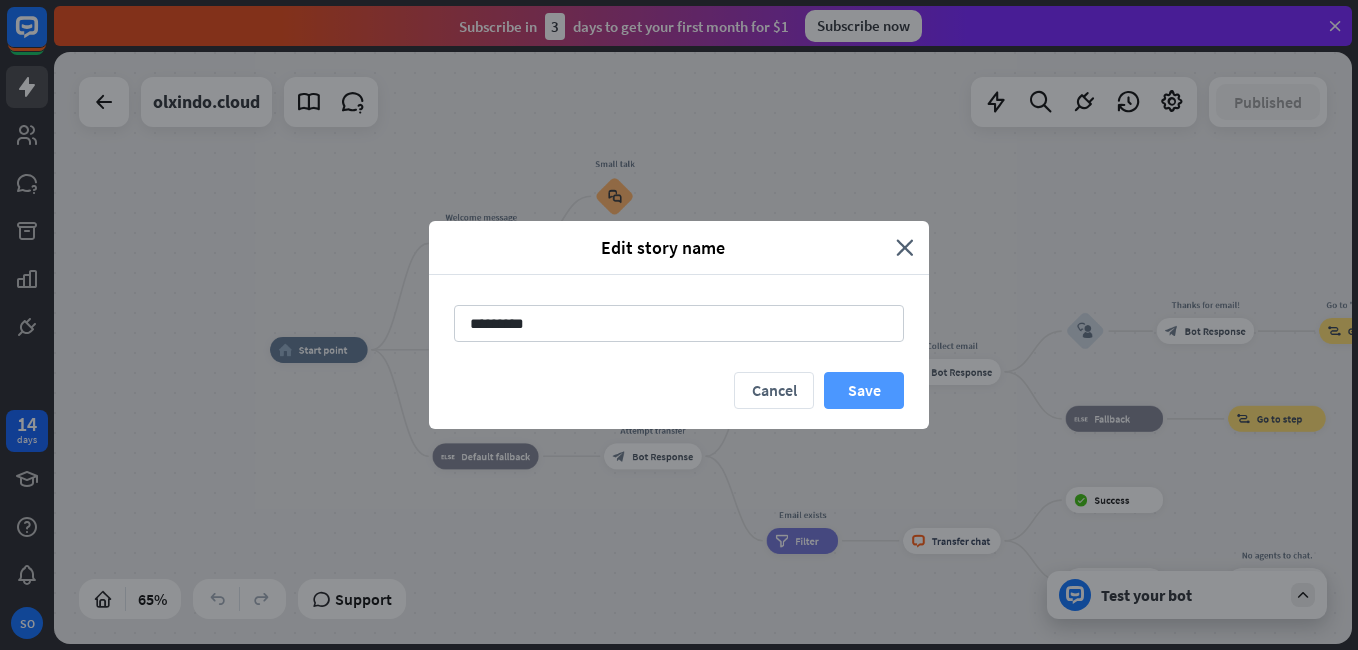 click on "Save" at bounding box center [864, 390] 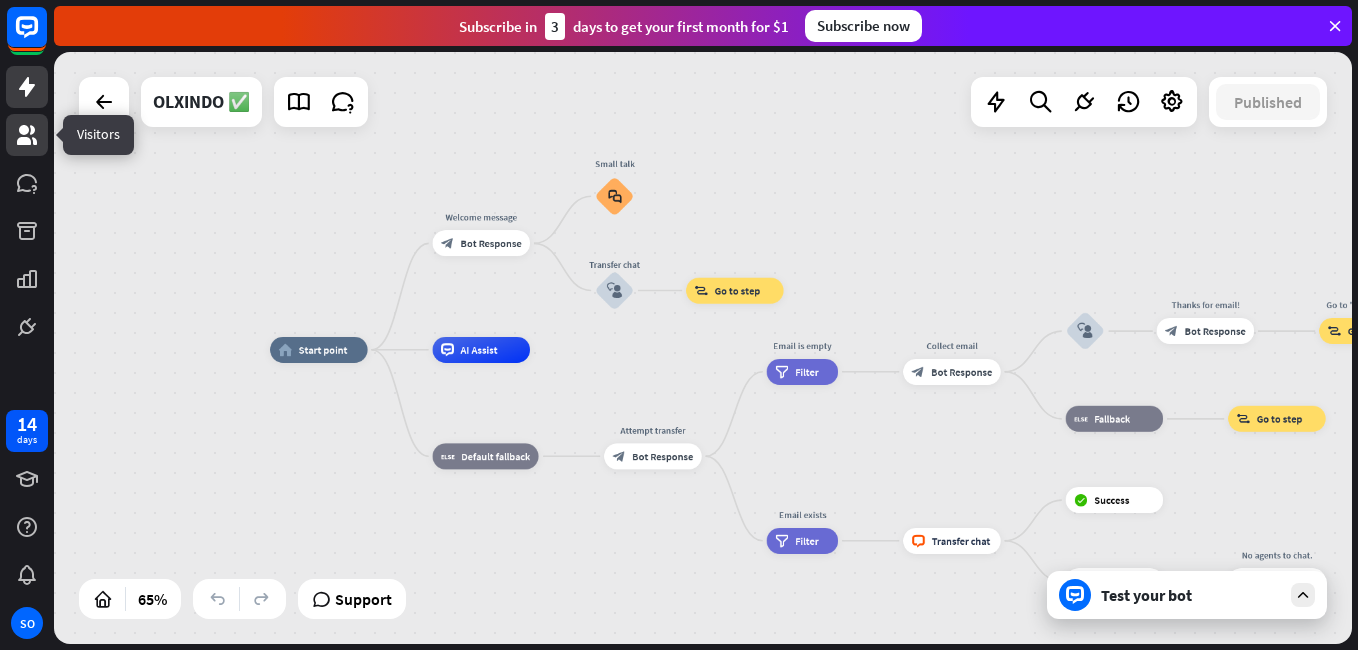 click 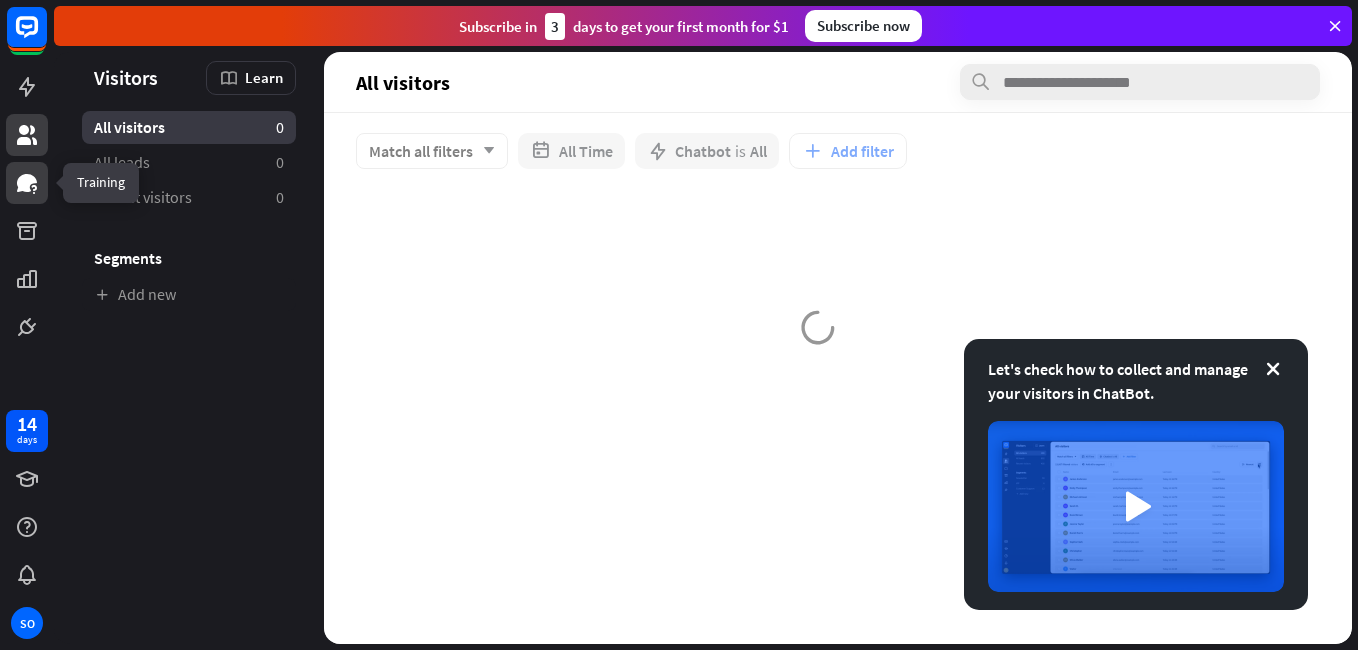 click 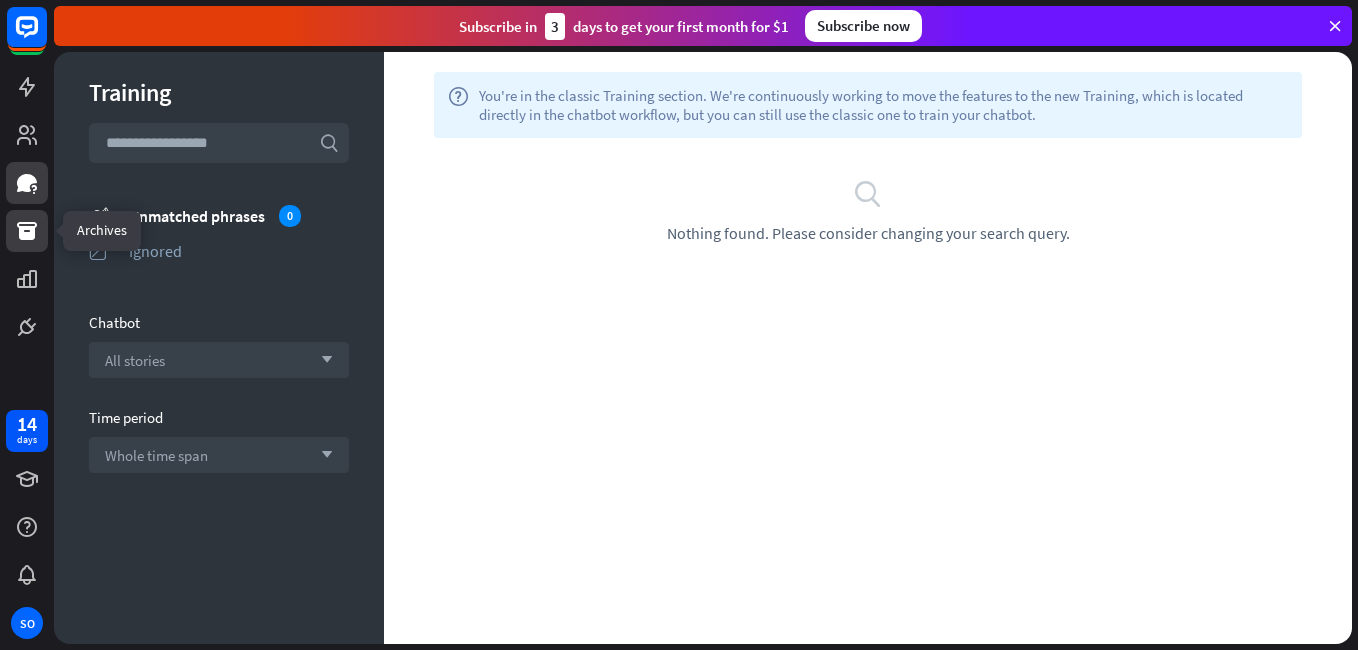 click 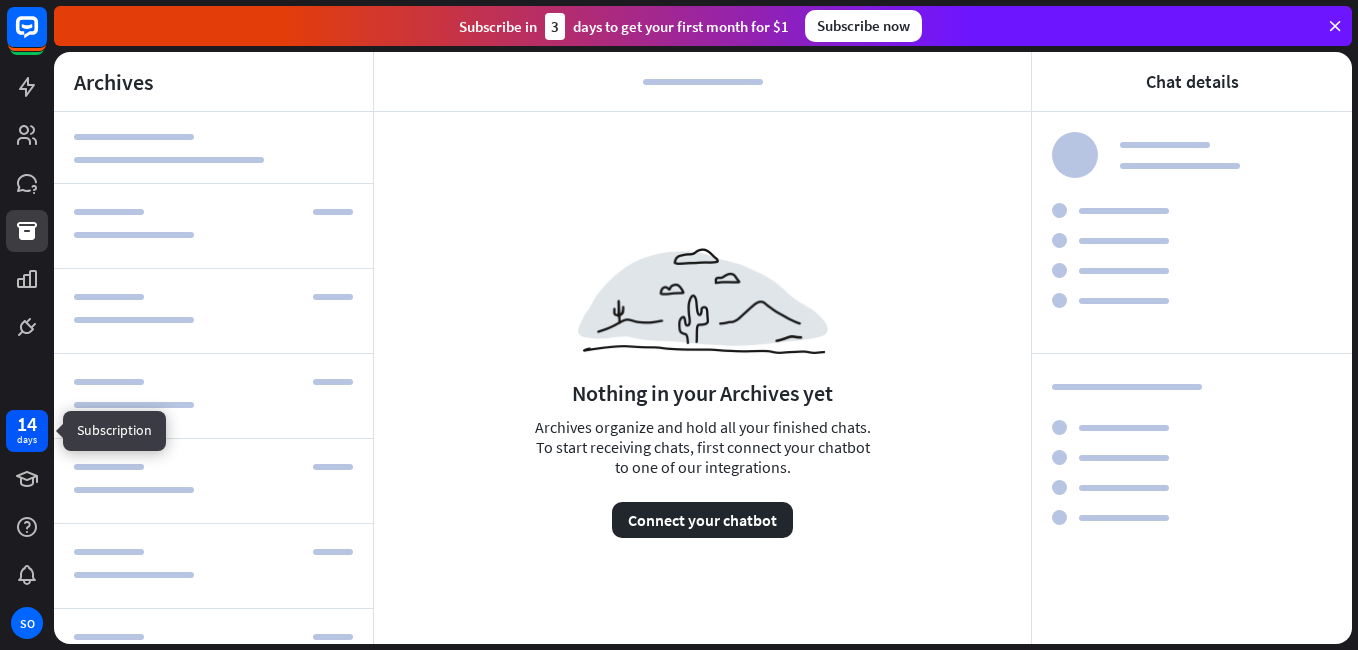 click on "14" at bounding box center [27, 424] 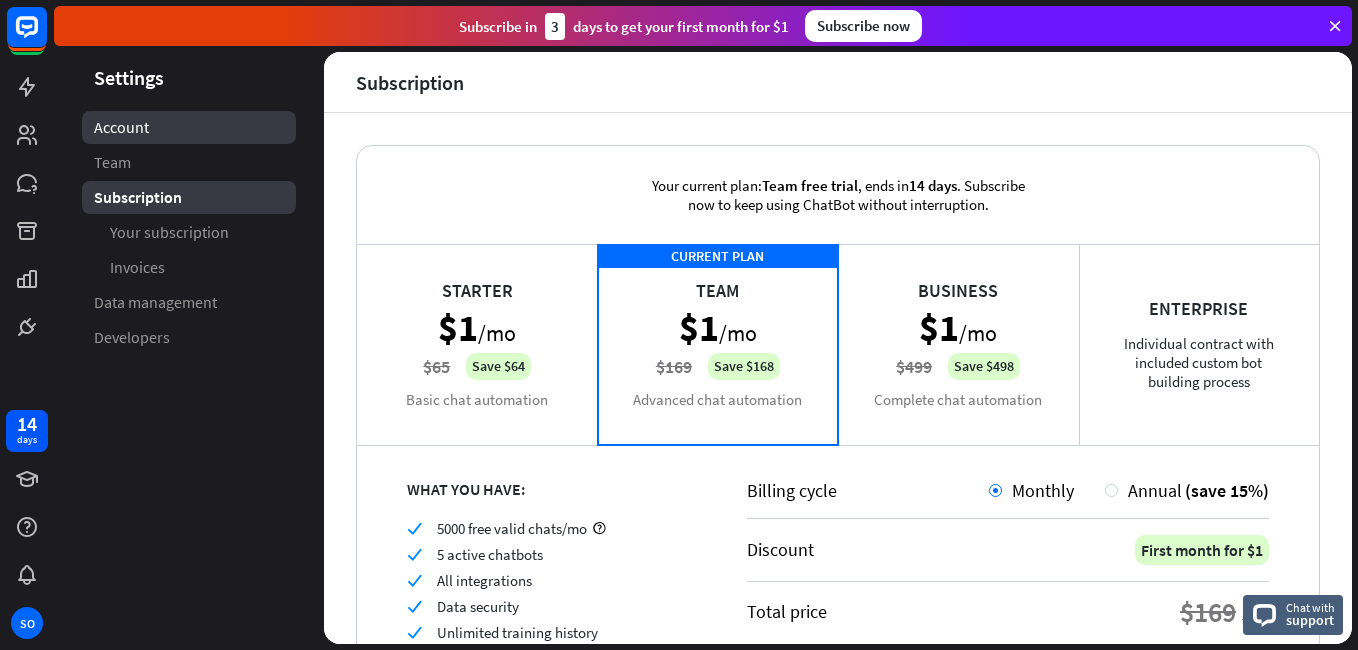 click on "Account" at bounding box center [189, 127] 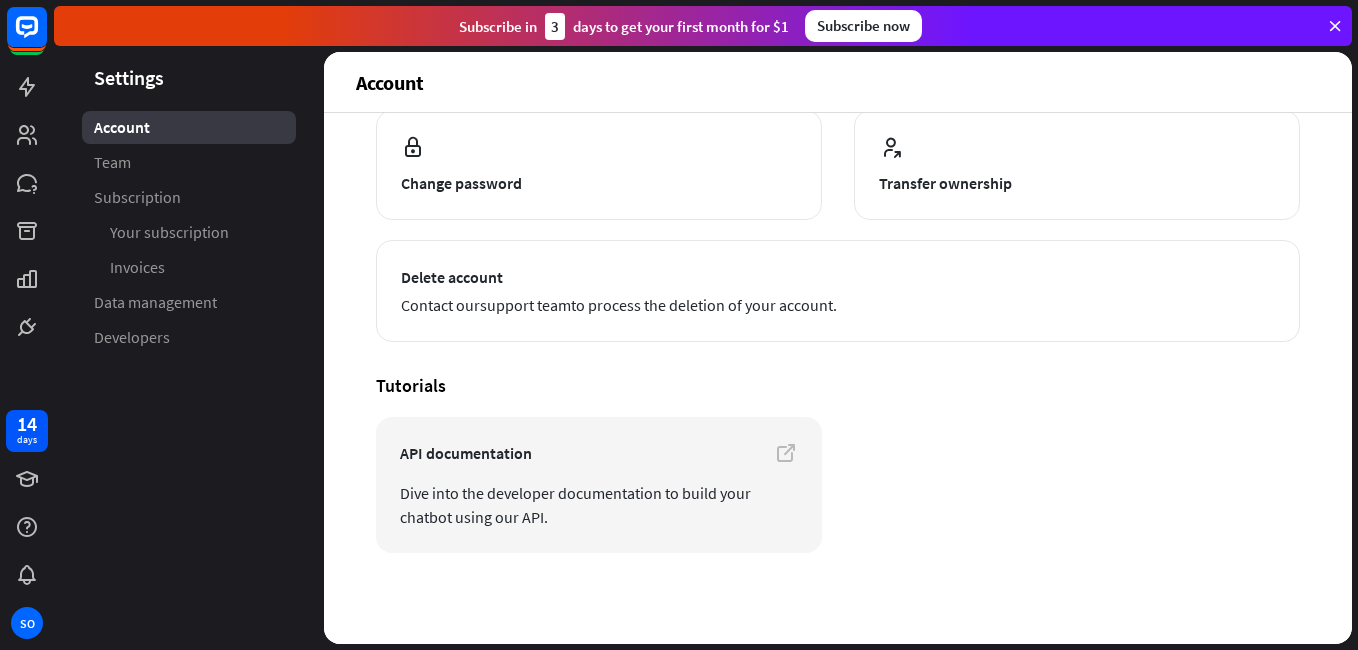 scroll, scrollTop: 237, scrollLeft: 0, axis: vertical 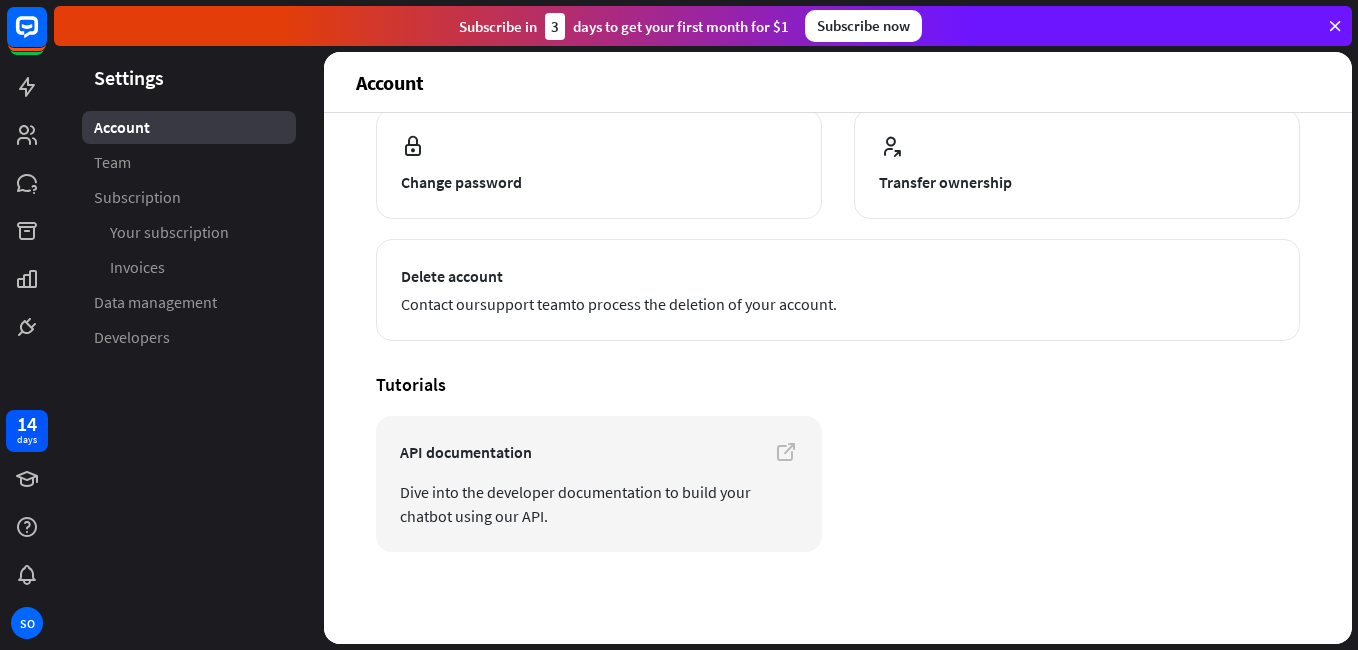 click on "Account
Team
Subscription
Your subscription
Invoices
Data management
Developers" at bounding box center [189, 232] 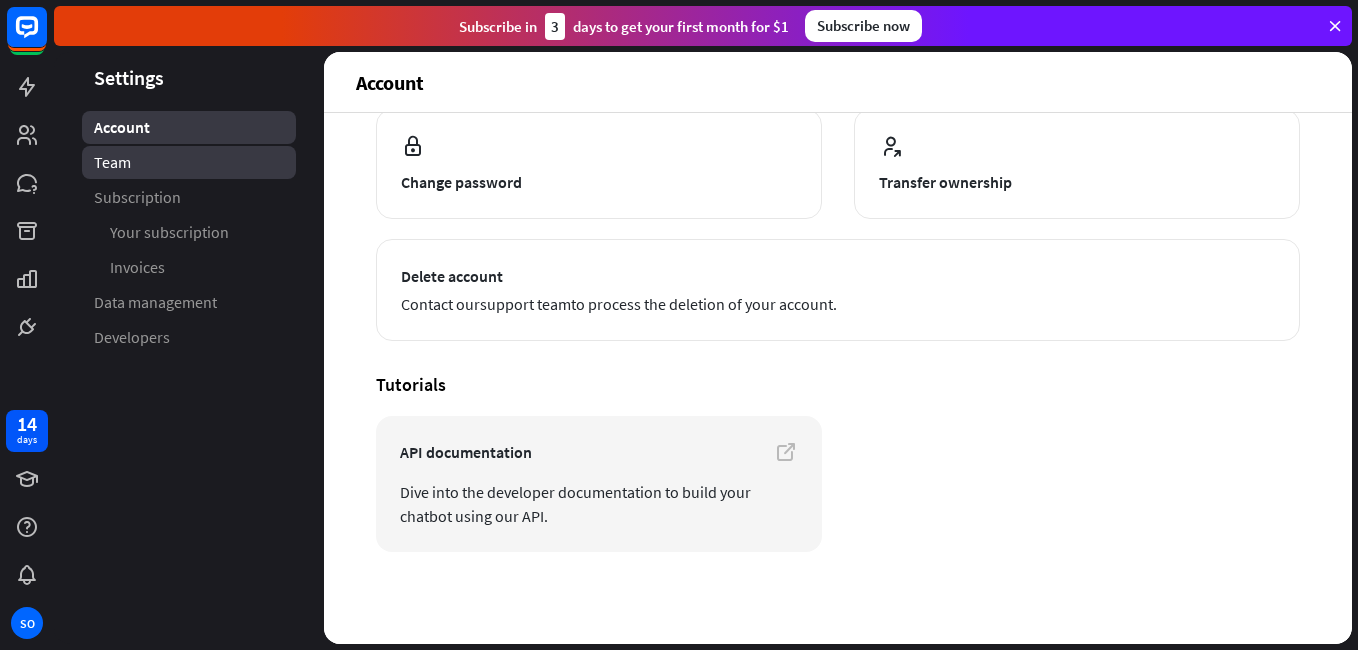 click on "Team" at bounding box center [189, 162] 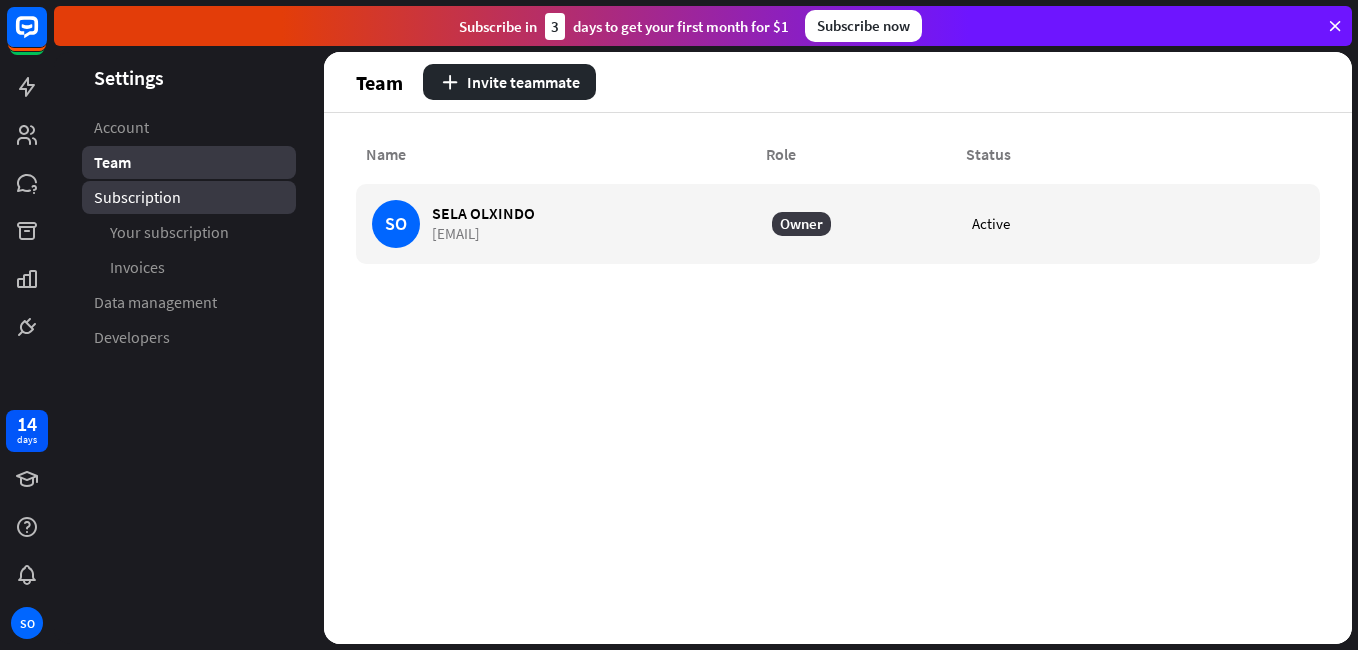 click on "Subscription" at bounding box center (137, 197) 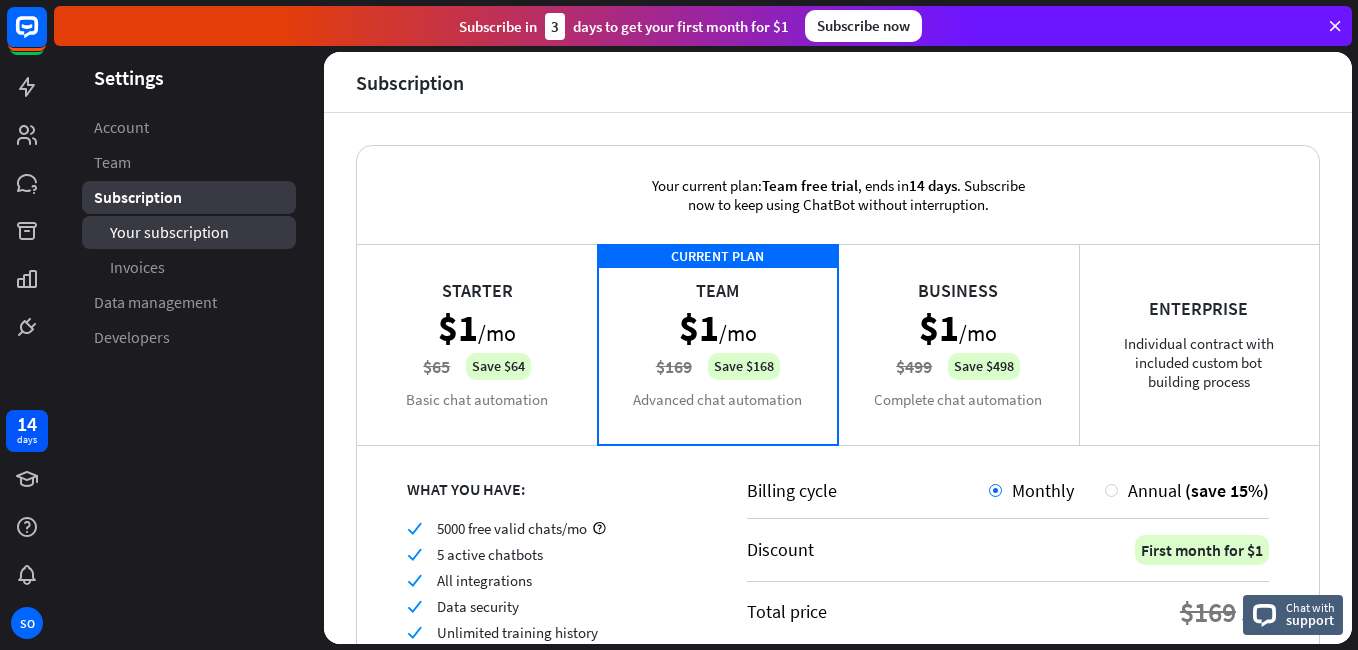 click on "Your subscription" at bounding box center (169, 232) 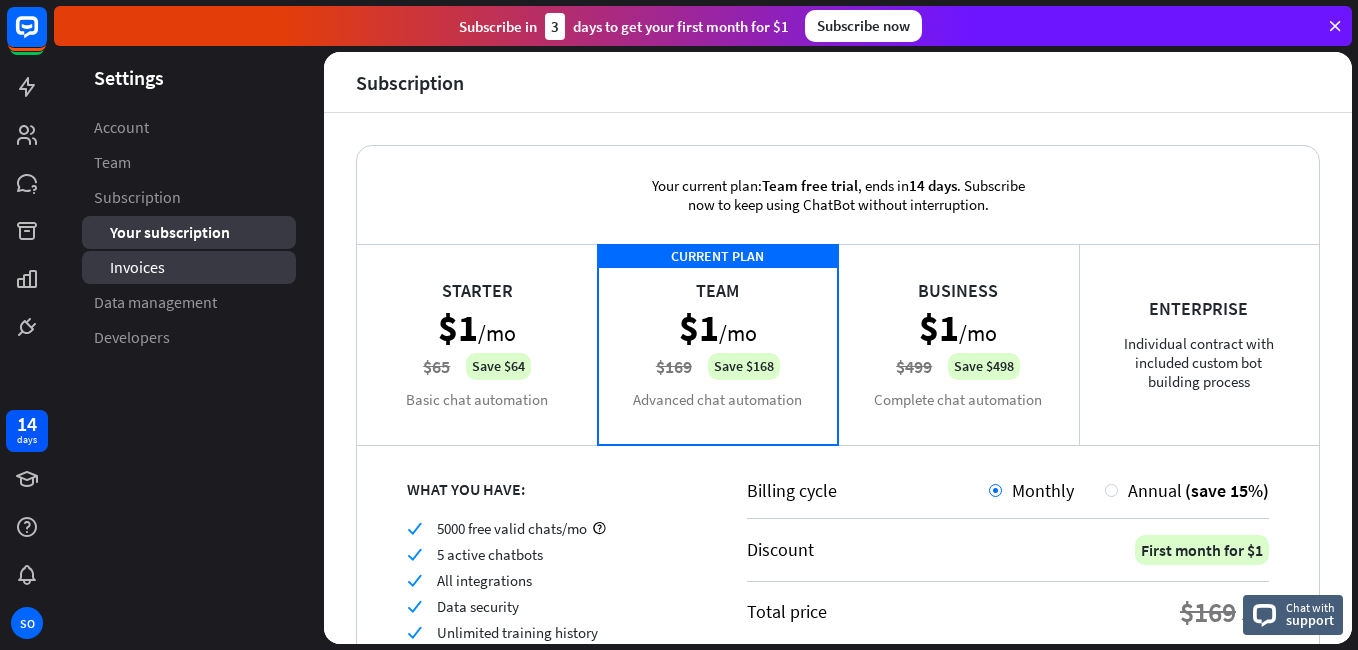 click on "Invoices" at bounding box center (189, 267) 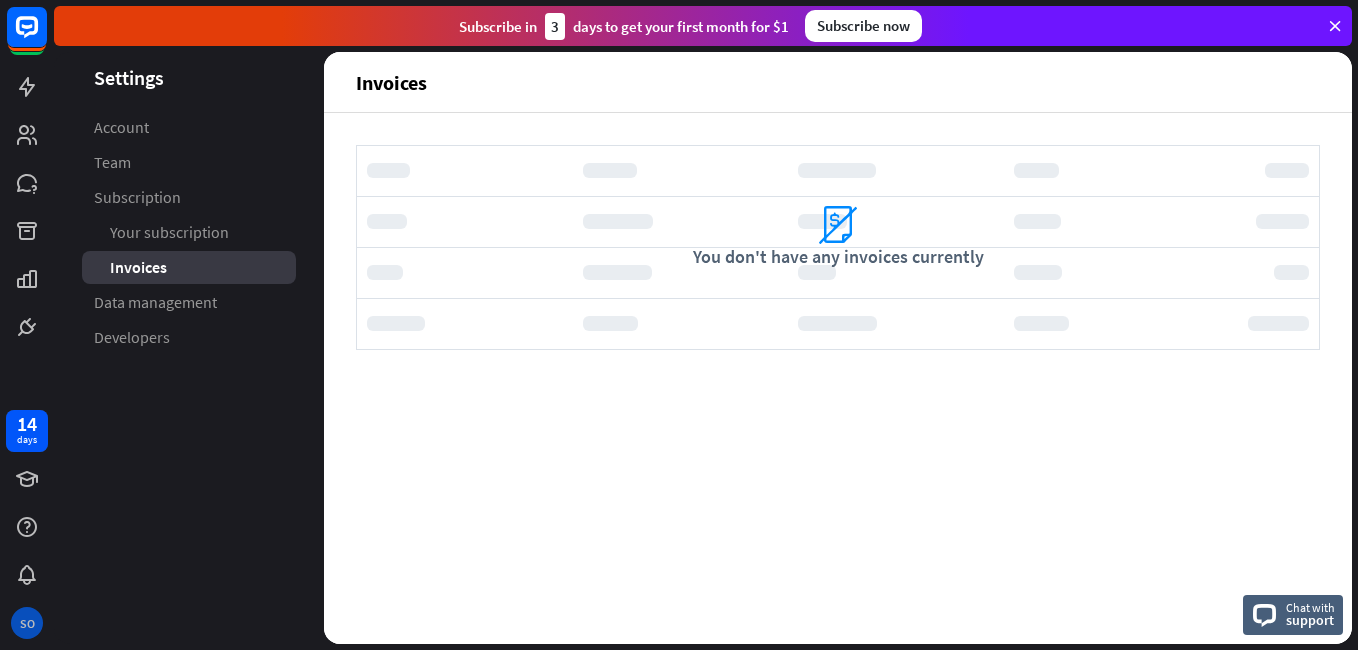 click on "SO" at bounding box center [27, 623] 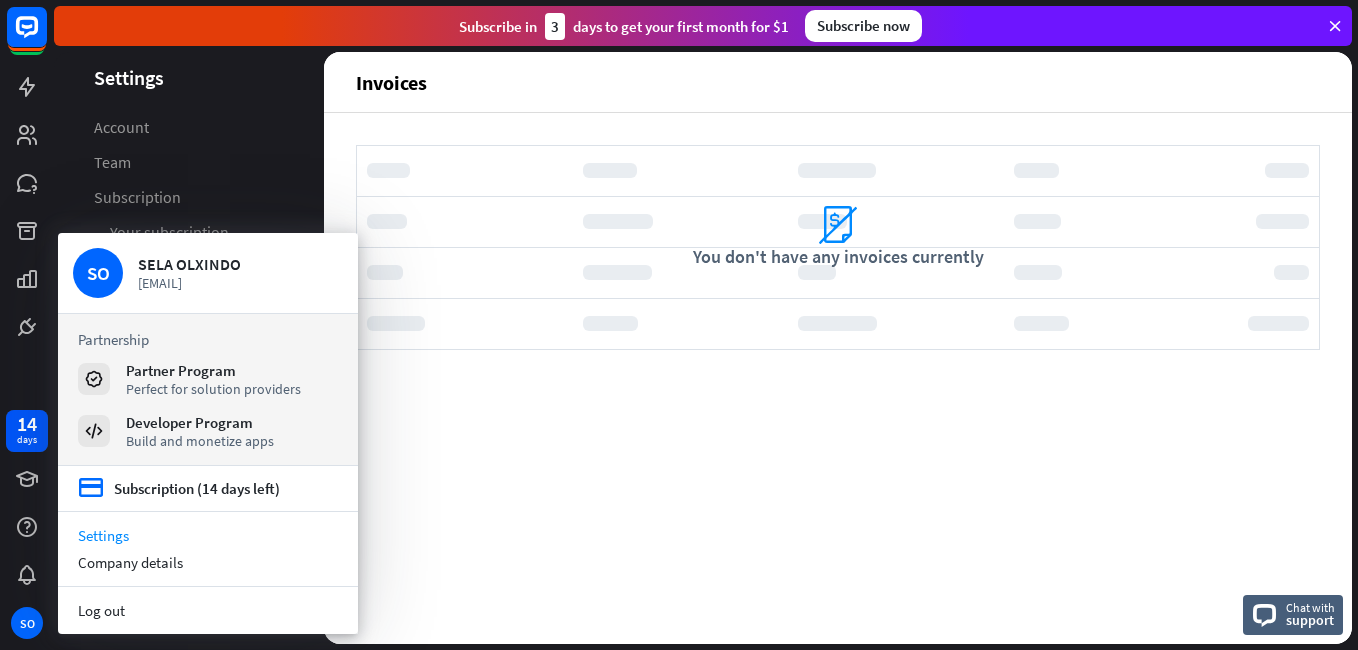 click on "invoices
You don't have any invoices currently
Chat with   support" at bounding box center (838, 378) 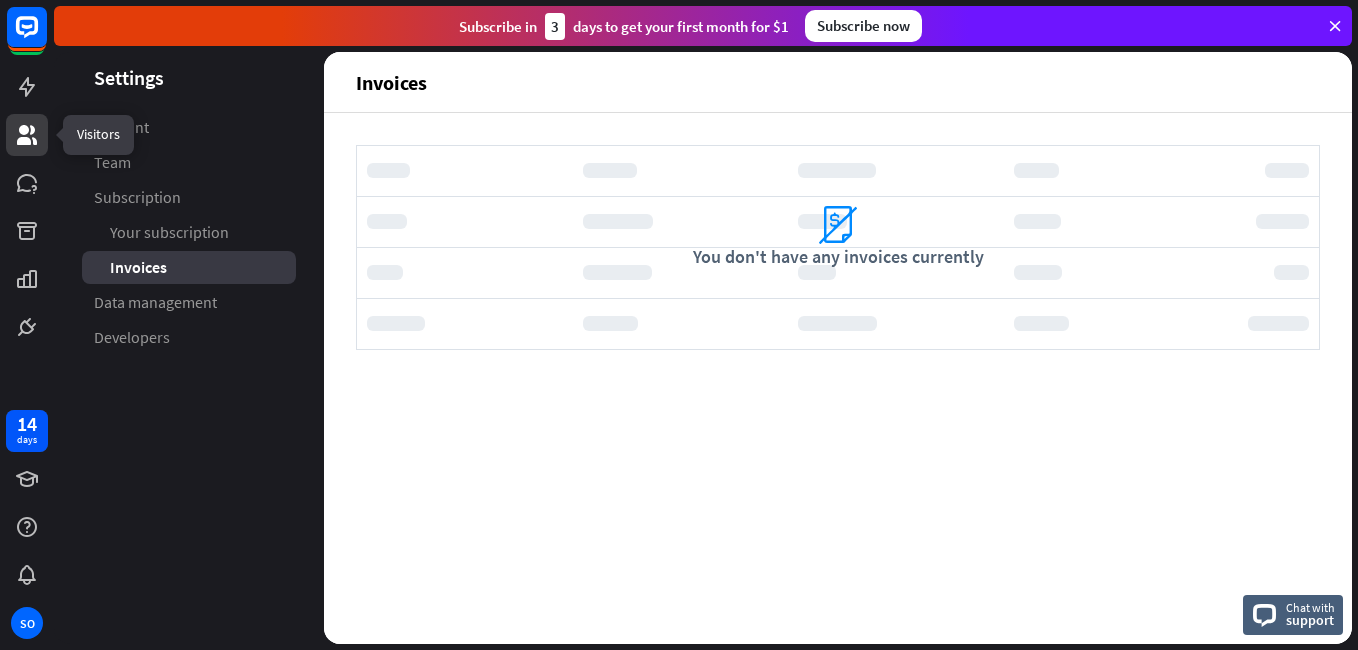 click at bounding box center (27, 135) 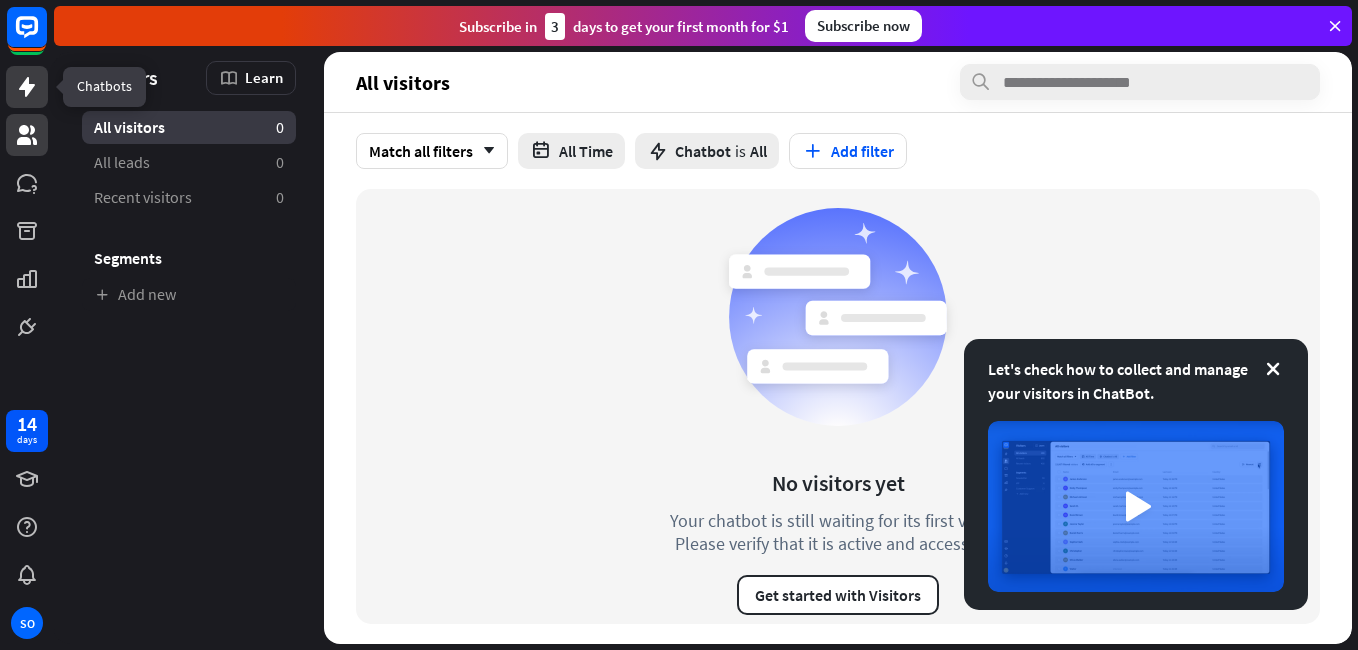 click 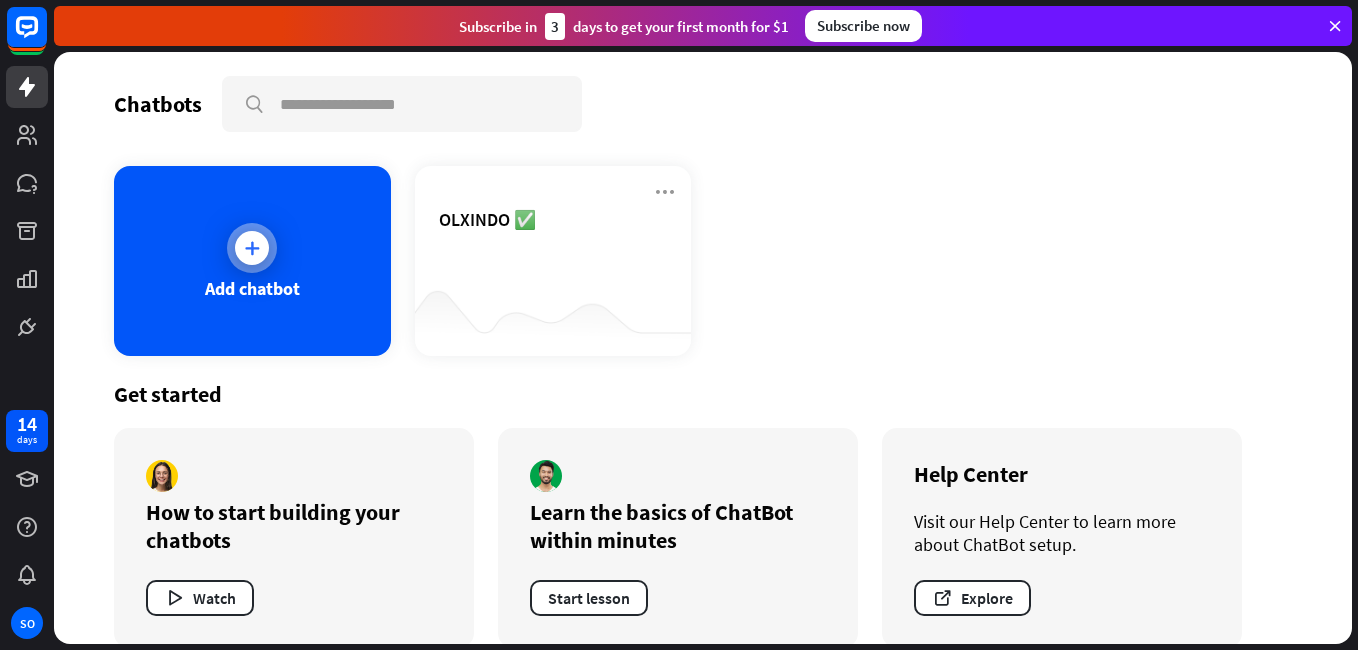 click at bounding box center [252, 248] 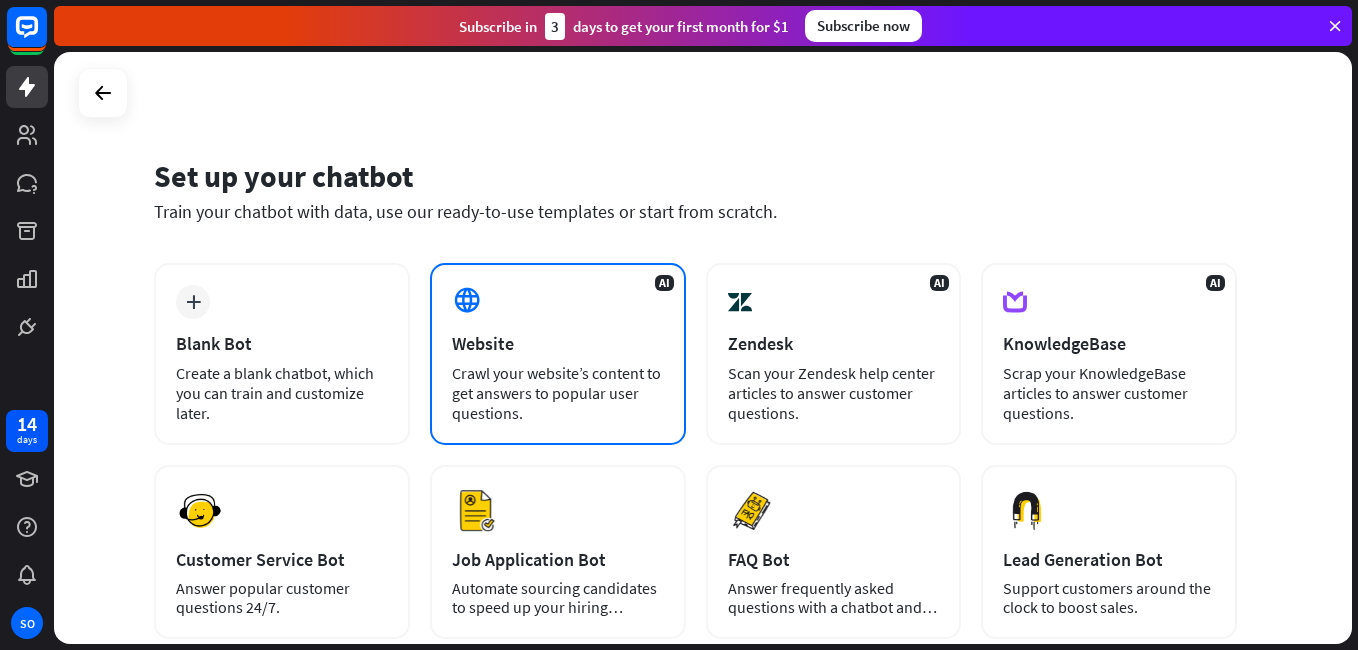 click on "Crawl your website’s content to get answers to
popular user questions." at bounding box center (558, 393) 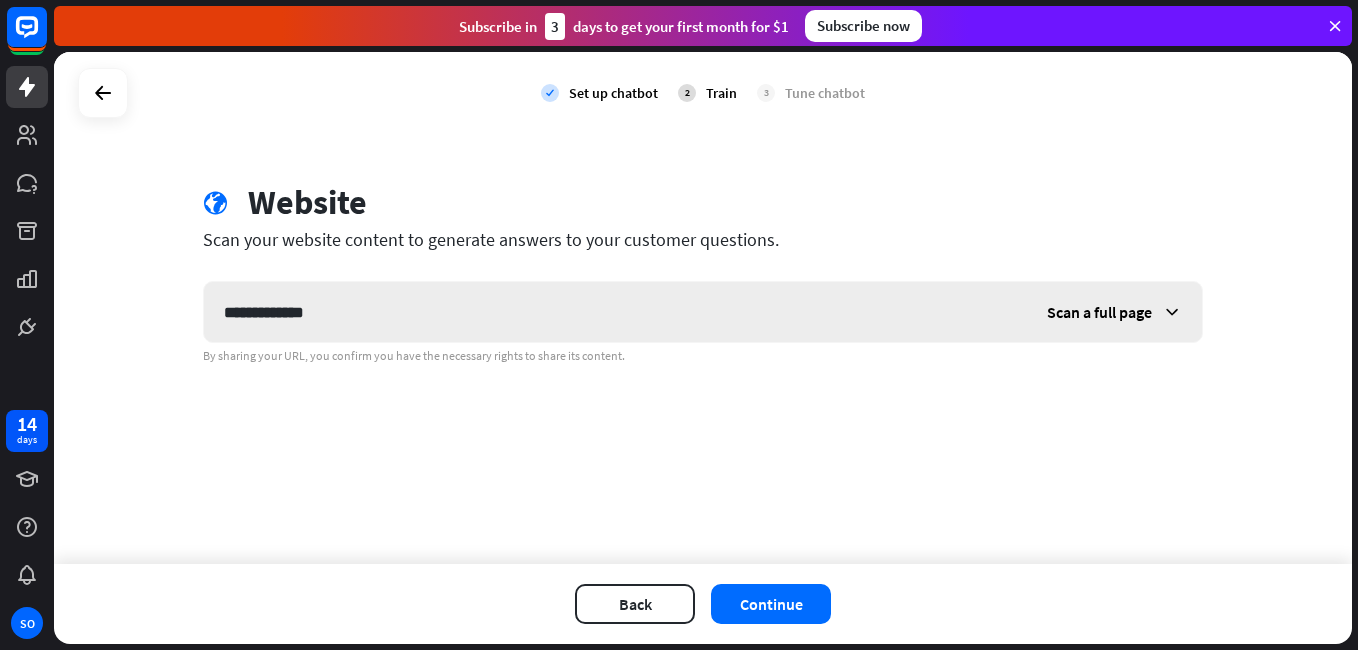 type on "**********" 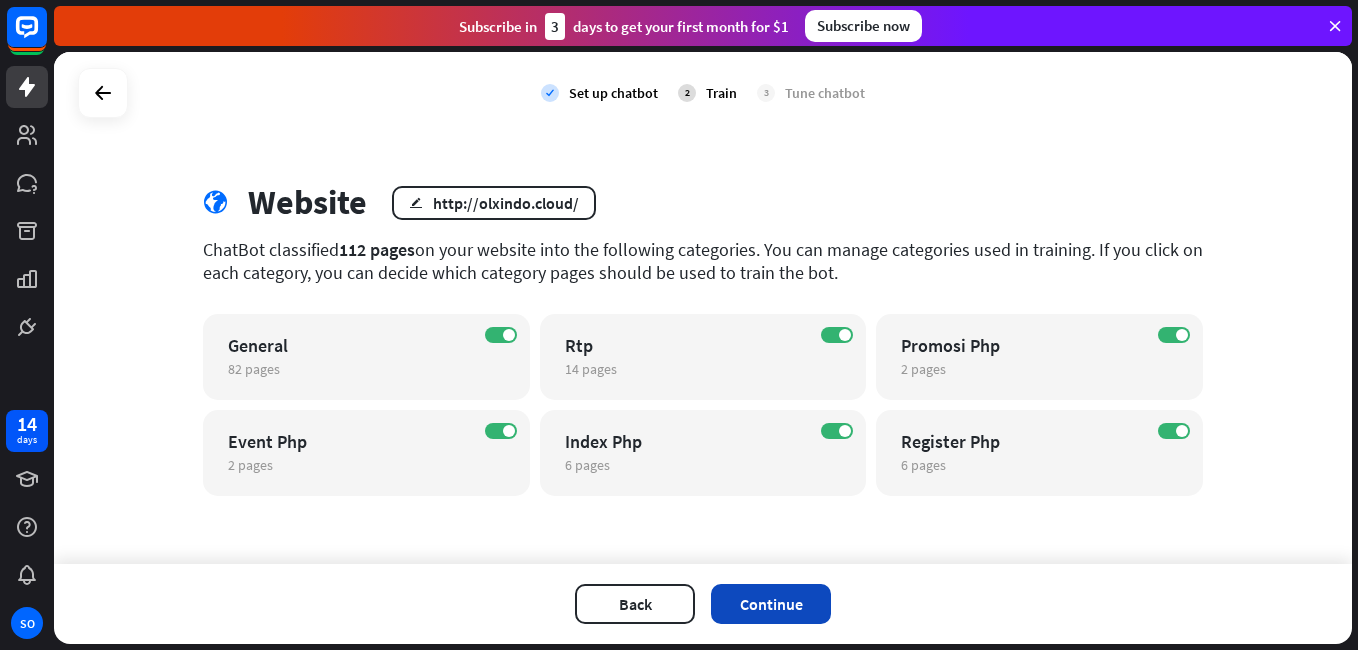 click on "Continue" at bounding box center (771, 604) 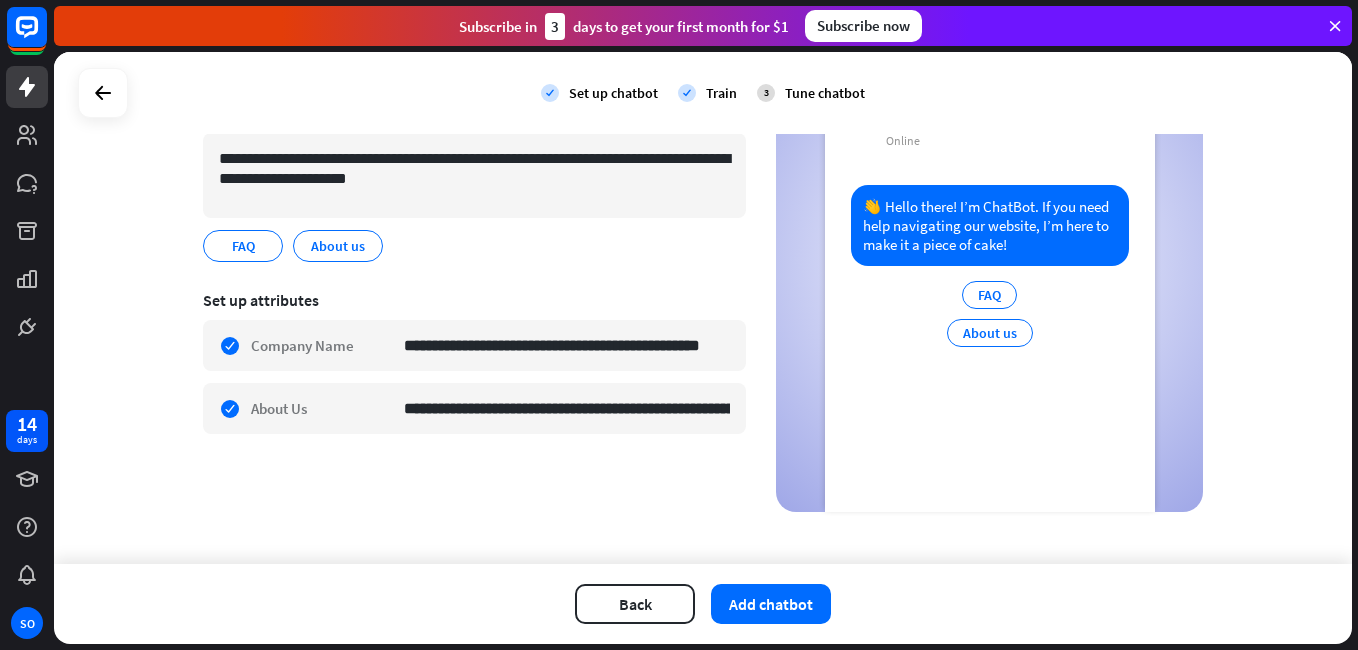 scroll, scrollTop: 190, scrollLeft: 0, axis: vertical 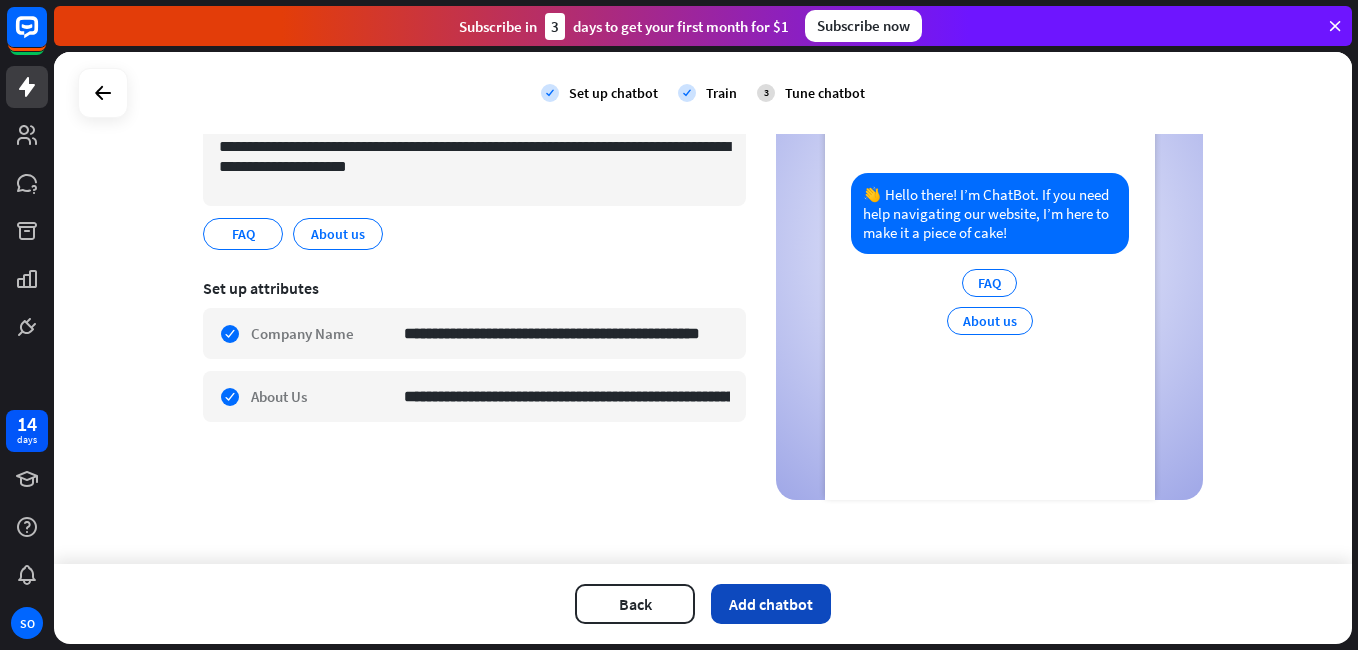 click on "Add chatbot" at bounding box center (771, 604) 